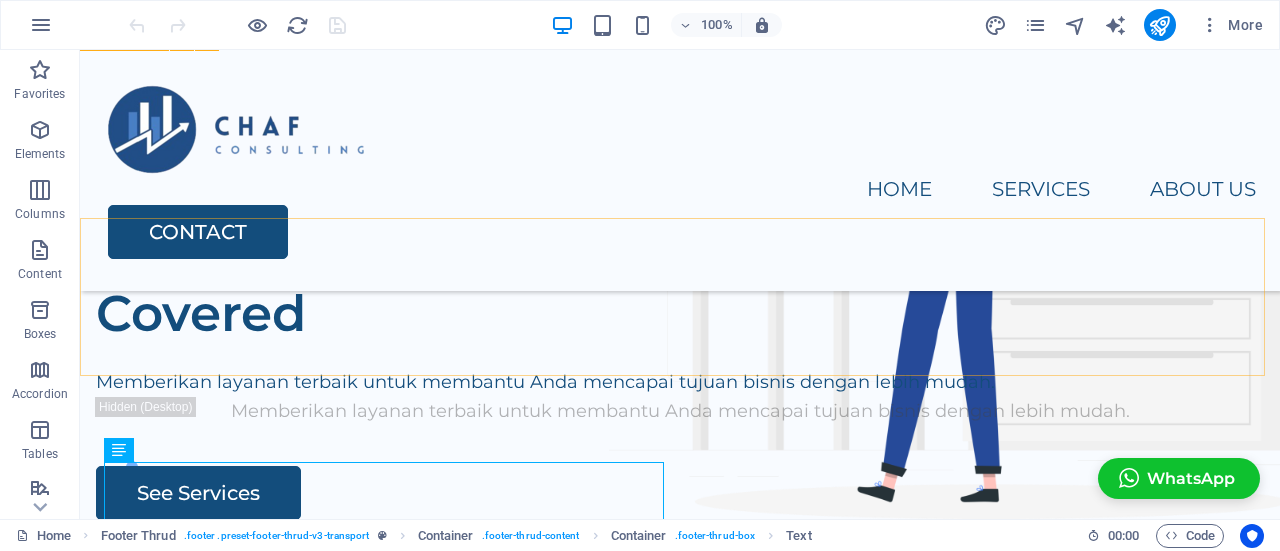 scroll, scrollTop: 3580, scrollLeft: 0, axis: vertical 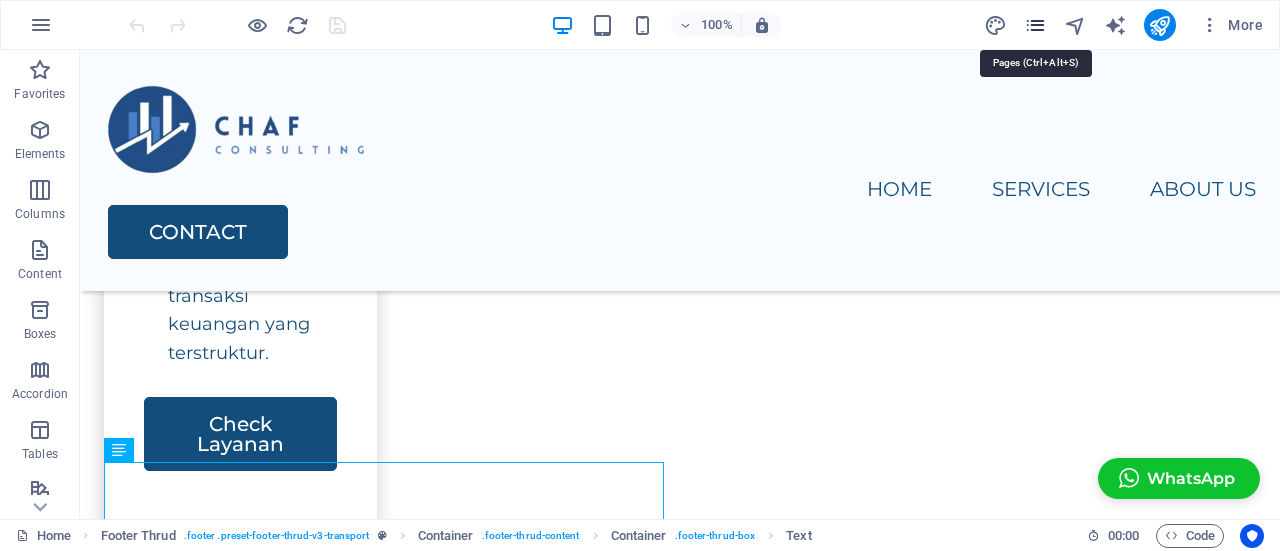 click at bounding box center [1035, 25] 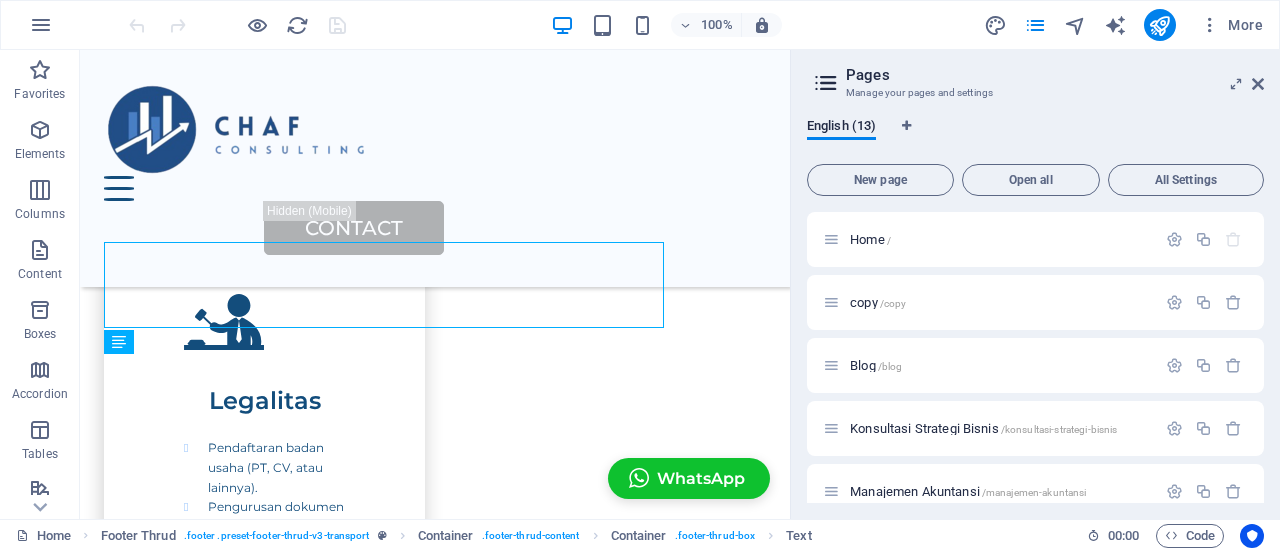 scroll, scrollTop: 3718, scrollLeft: 0, axis: vertical 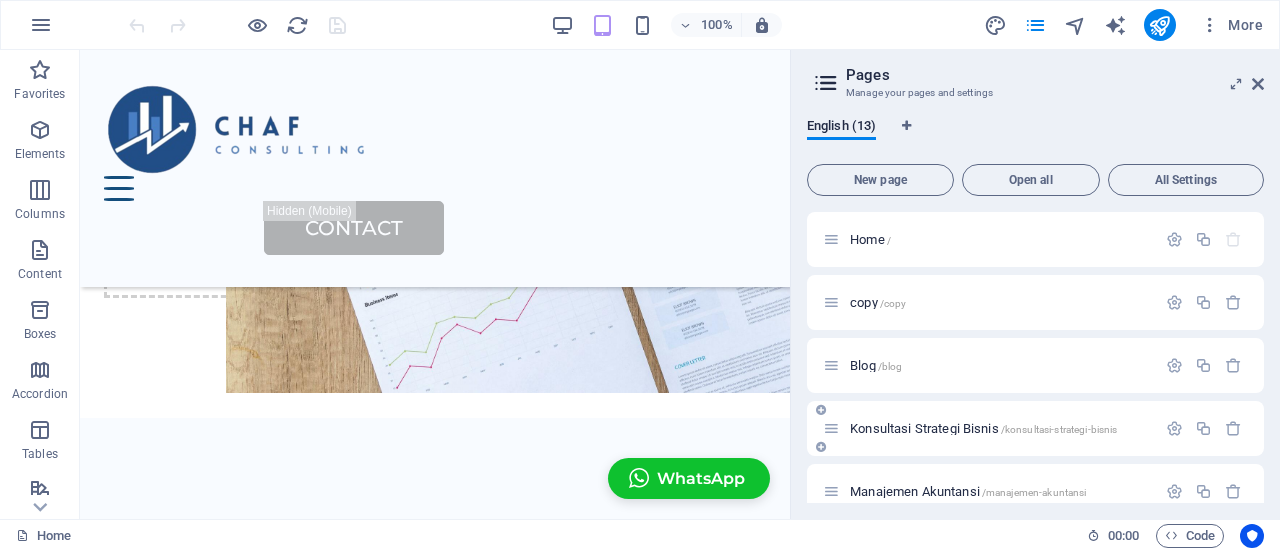click on "Konsultasi Strategi Bisnis /konsultasi-strategi-bisnis" at bounding box center [983, 428] 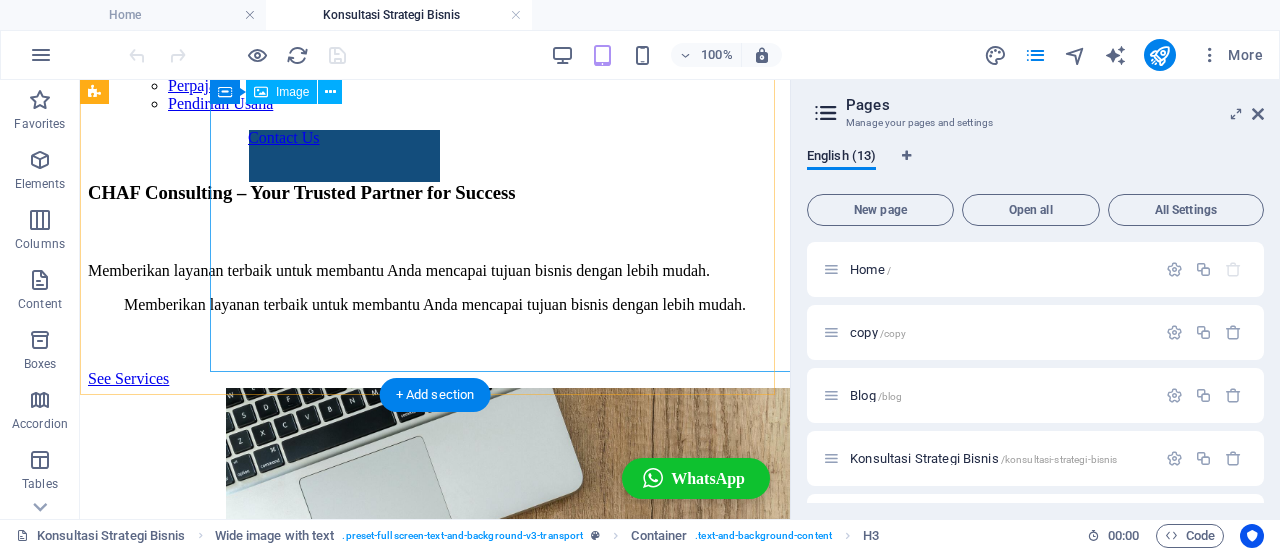 scroll, scrollTop: 0, scrollLeft: 0, axis: both 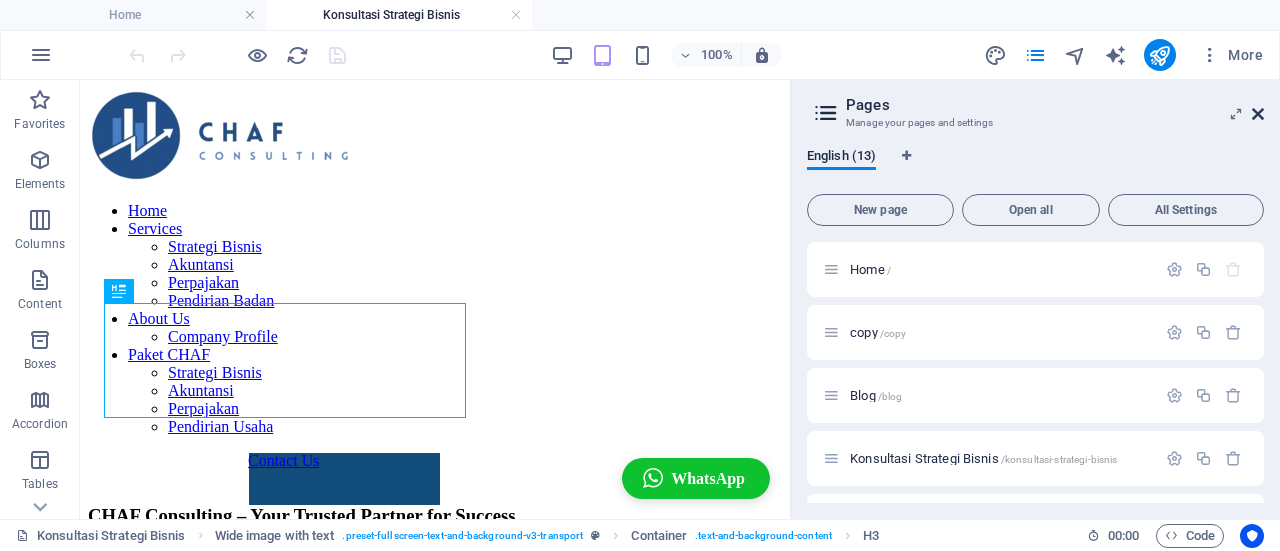 click at bounding box center [1258, 114] 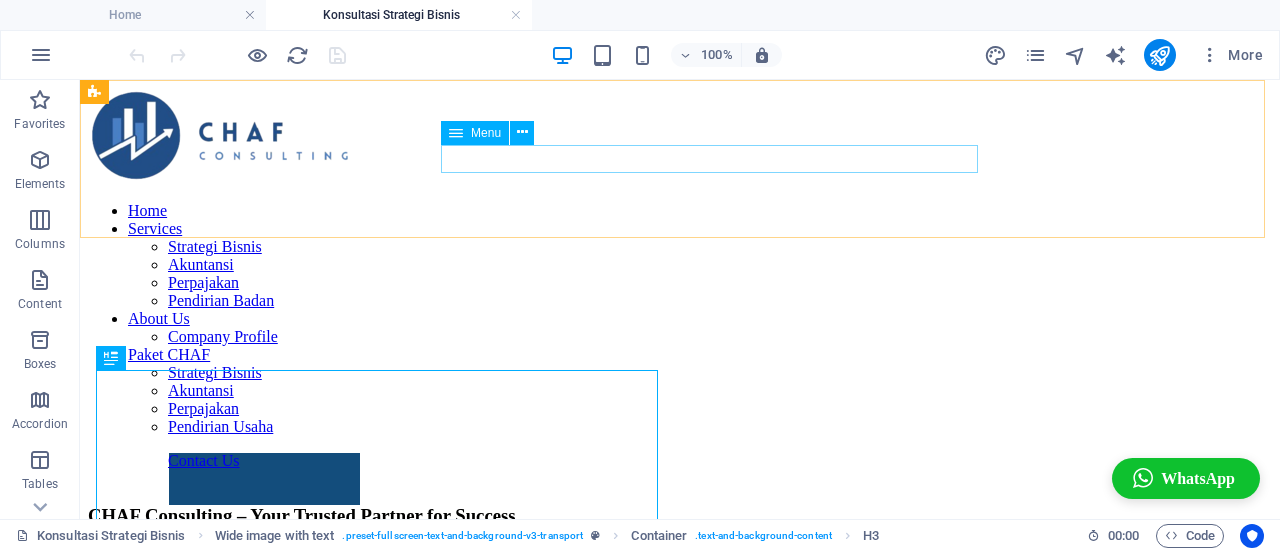 click on "Menu" at bounding box center (486, 133) 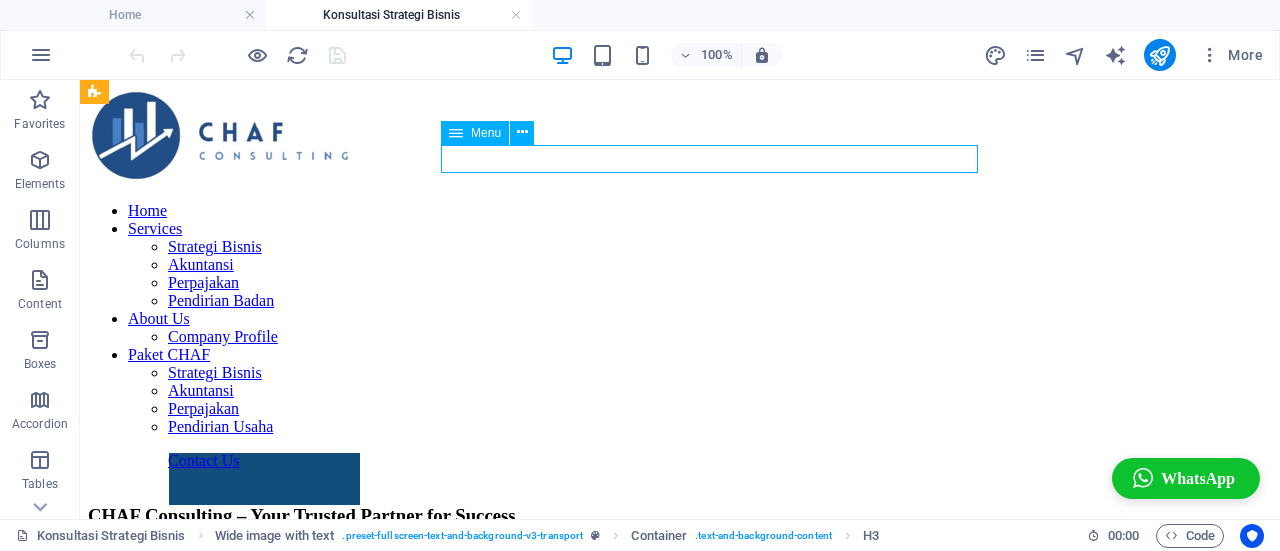 click on "Menu" at bounding box center (486, 133) 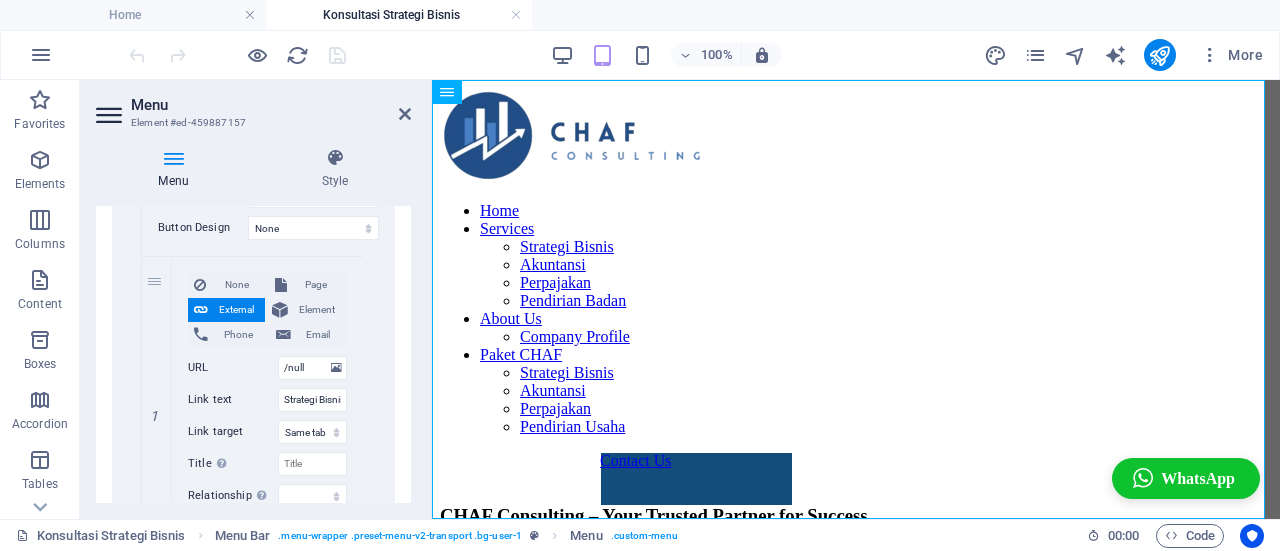 scroll, scrollTop: 2750, scrollLeft: 0, axis: vertical 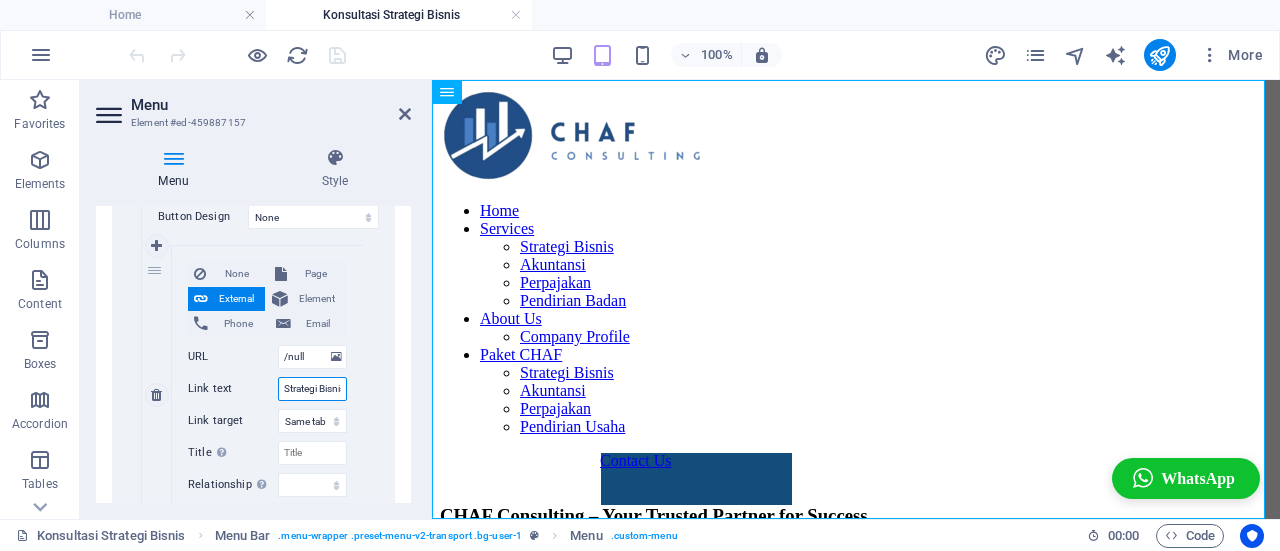 click on "Strategi Bisnis" at bounding box center [312, 389] 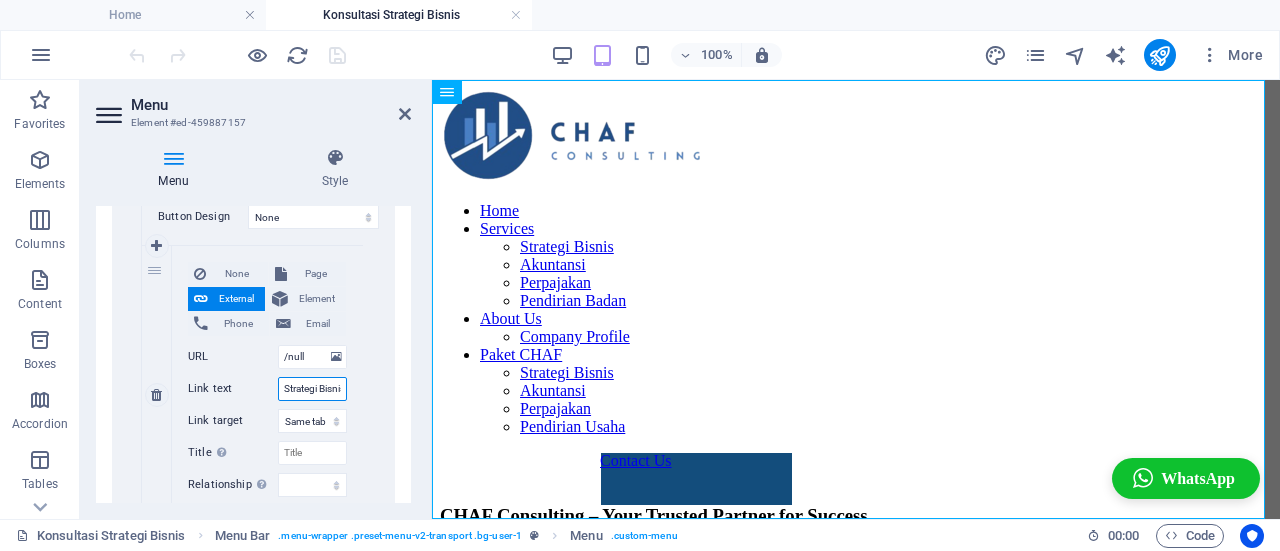 scroll, scrollTop: 0, scrollLeft: 10, axis: horizontal 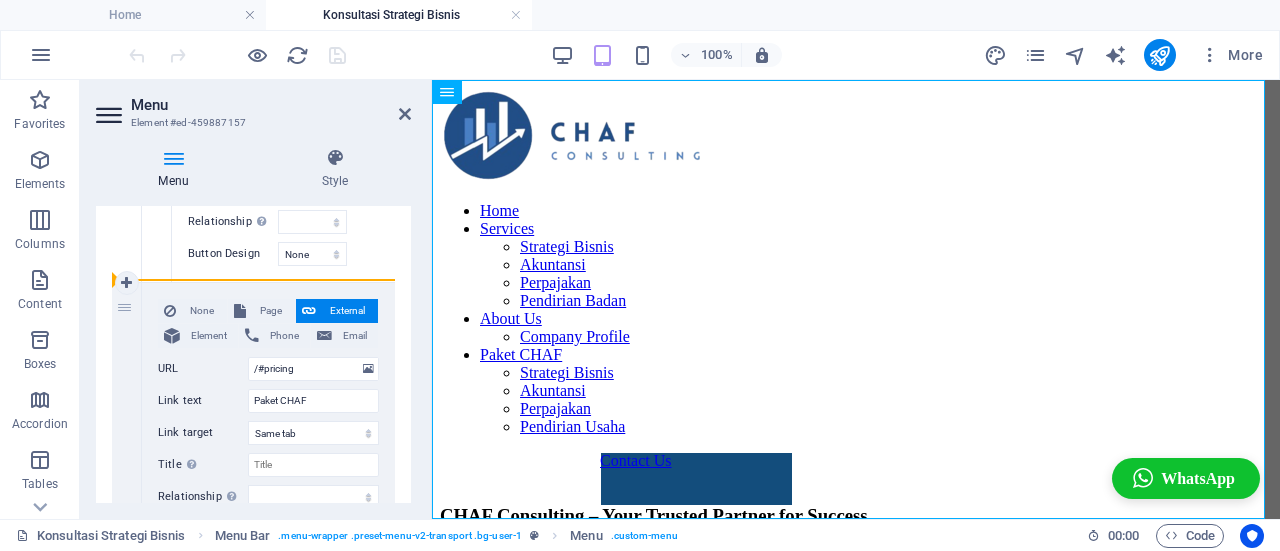 click on "4" at bounding box center (127, 1020) 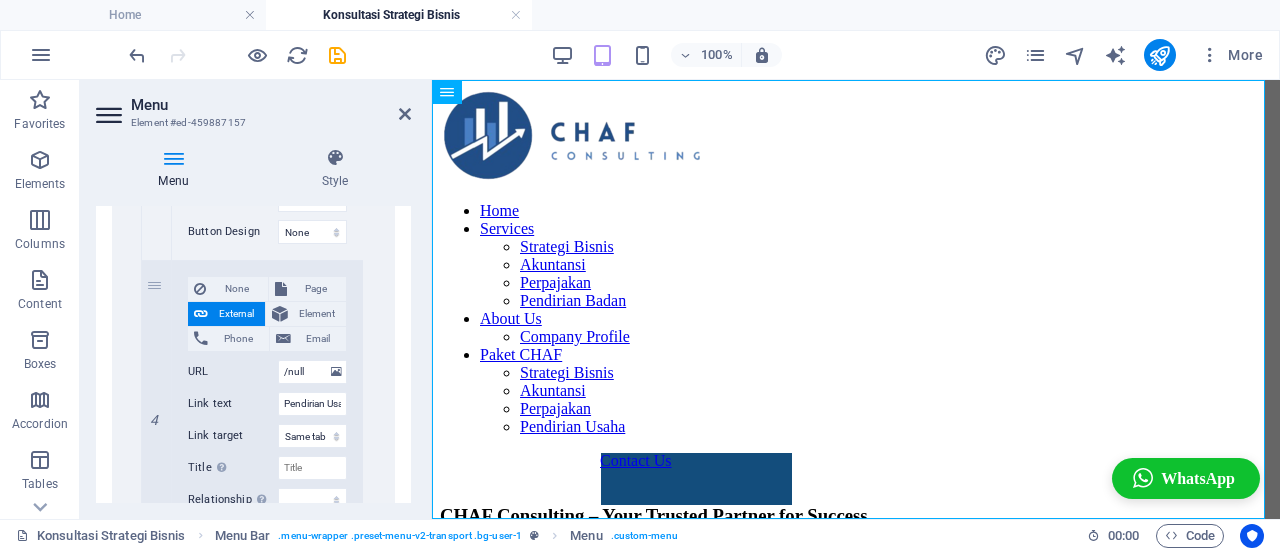 scroll, scrollTop: 3743, scrollLeft: 0, axis: vertical 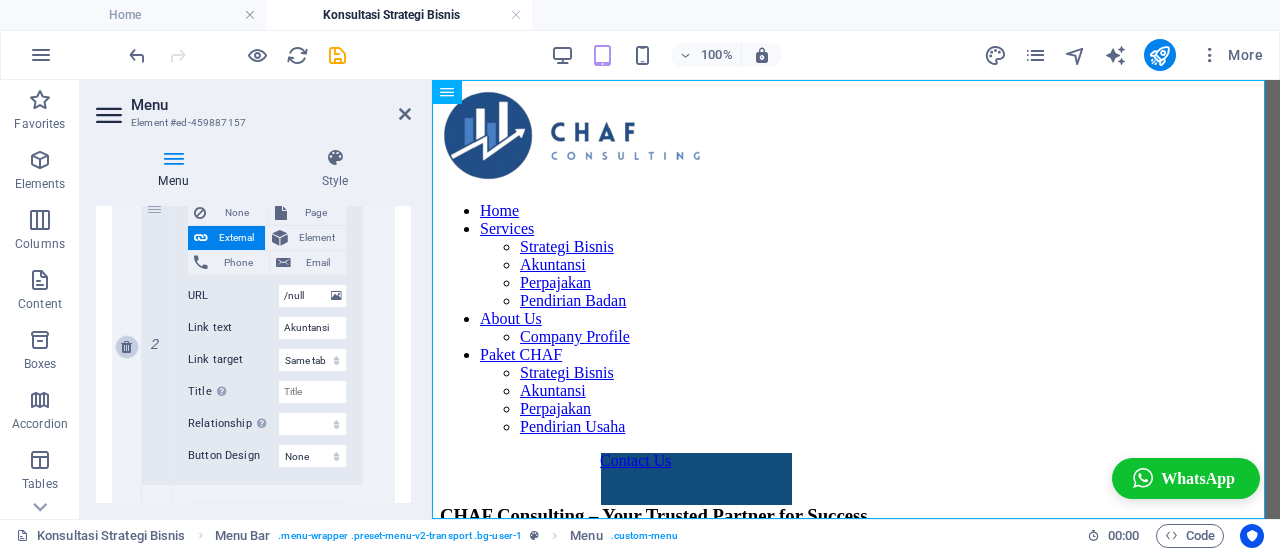 click at bounding box center [126, 347] 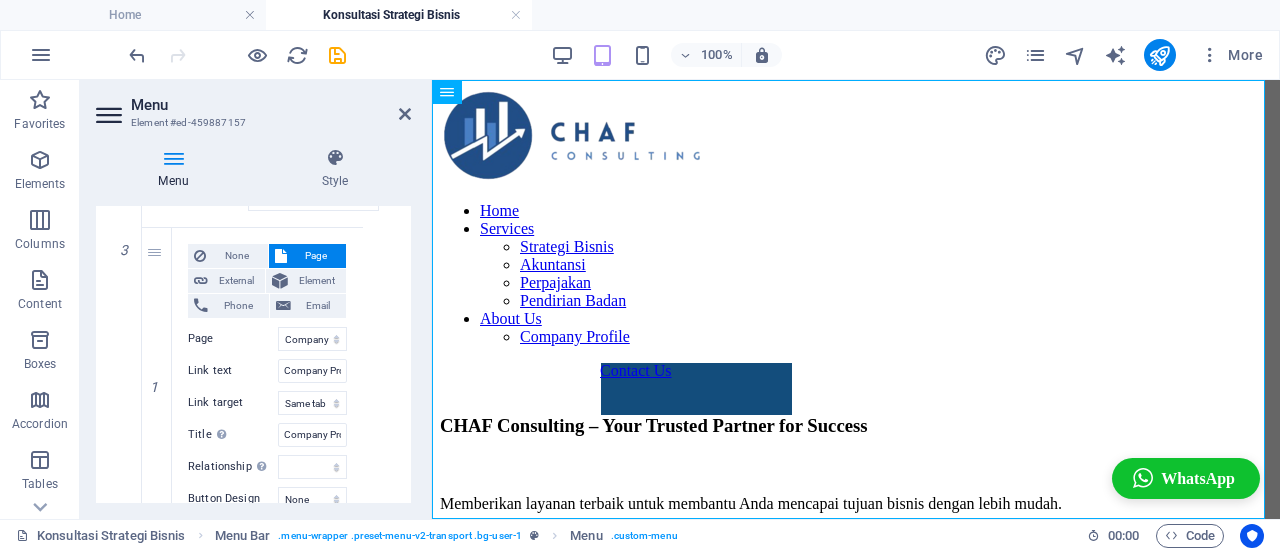 scroll, scrollTop: 2270, scrollLeft: 0, axis: vertical 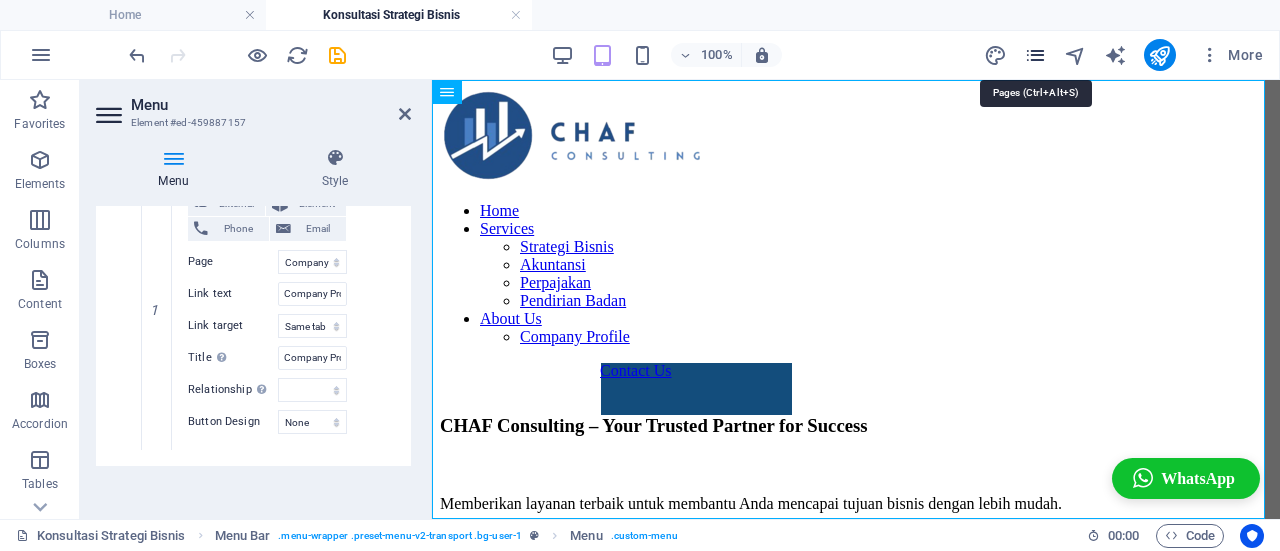 click at bounding box center [1035, 55] 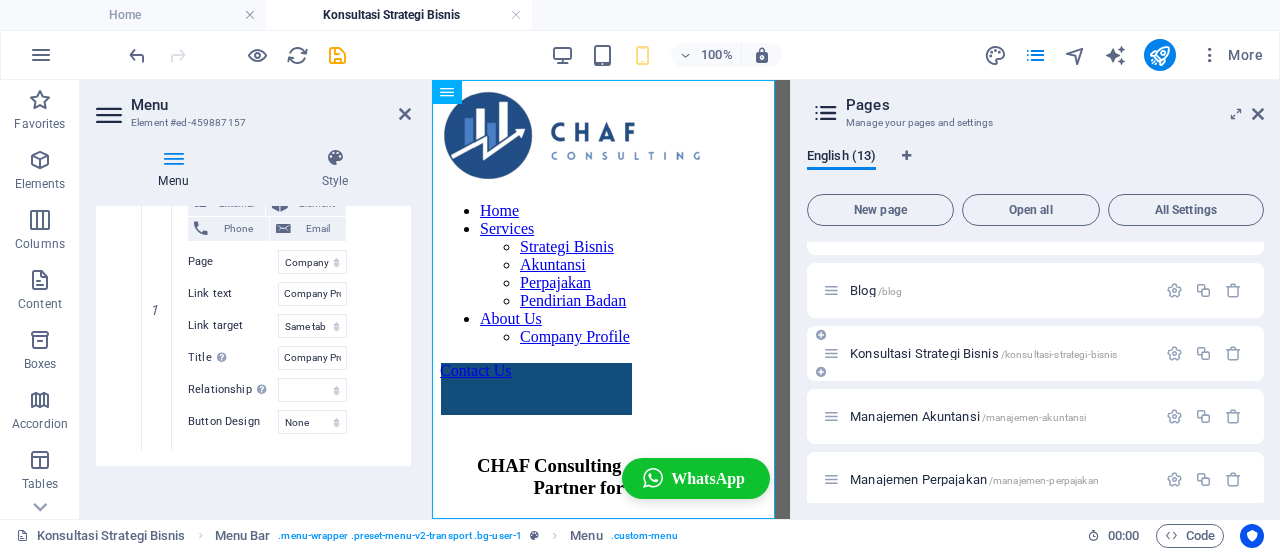 scroll, scrollTop: 105, scrollLeft: 0, axis: vertical 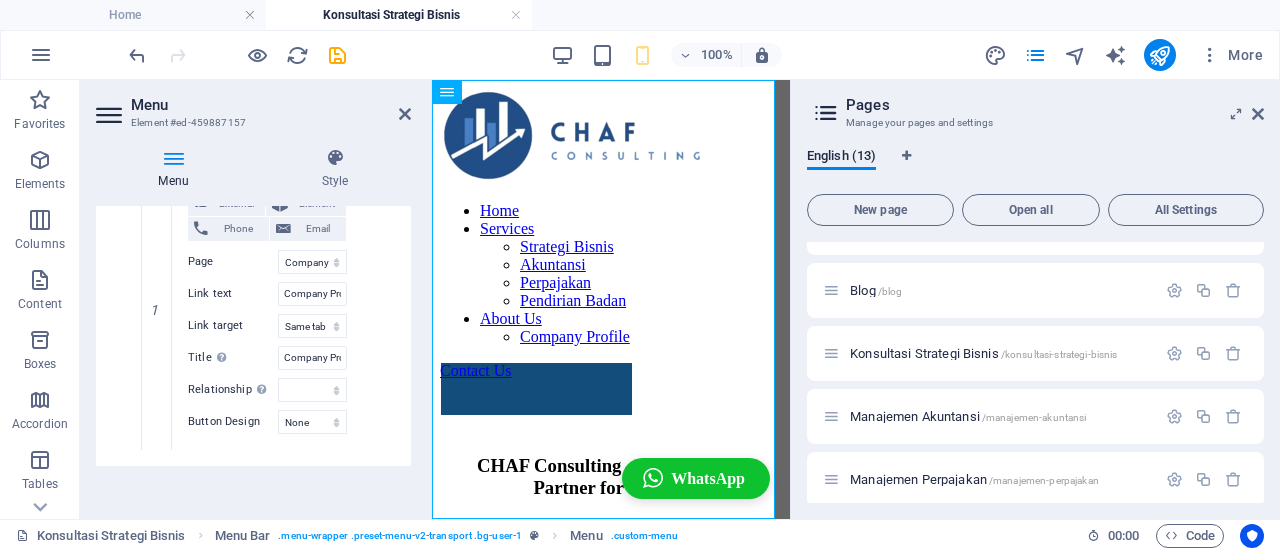 drag, startPoint x: 413, startPoint y: 118, endPoint x: 394, endPoint y: 112, distance: 19.924858 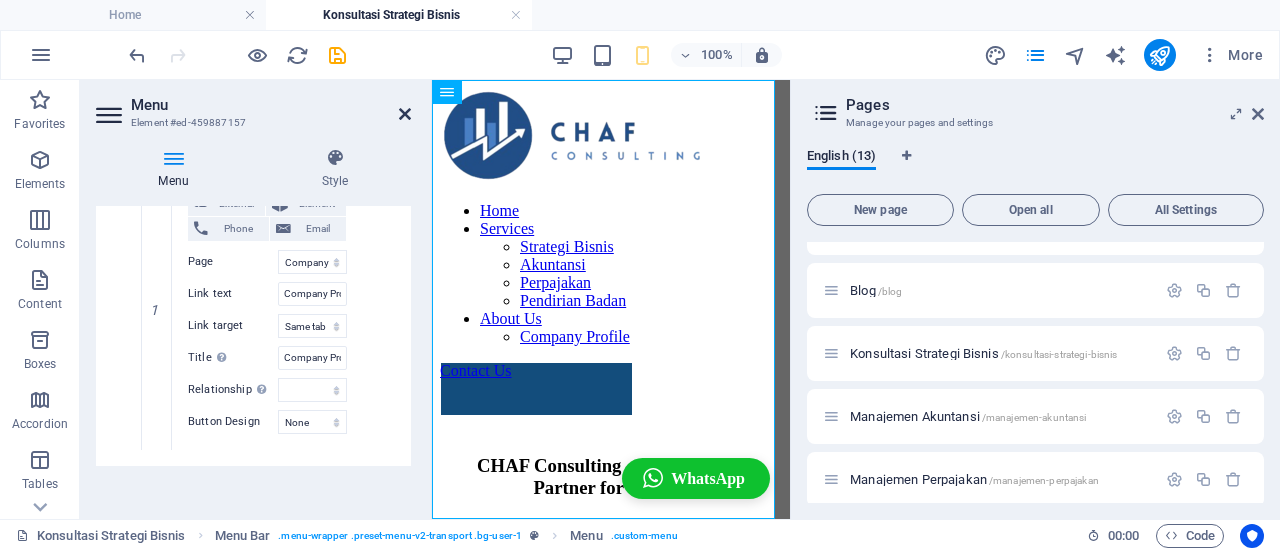 click at bounding box center [405, 114] 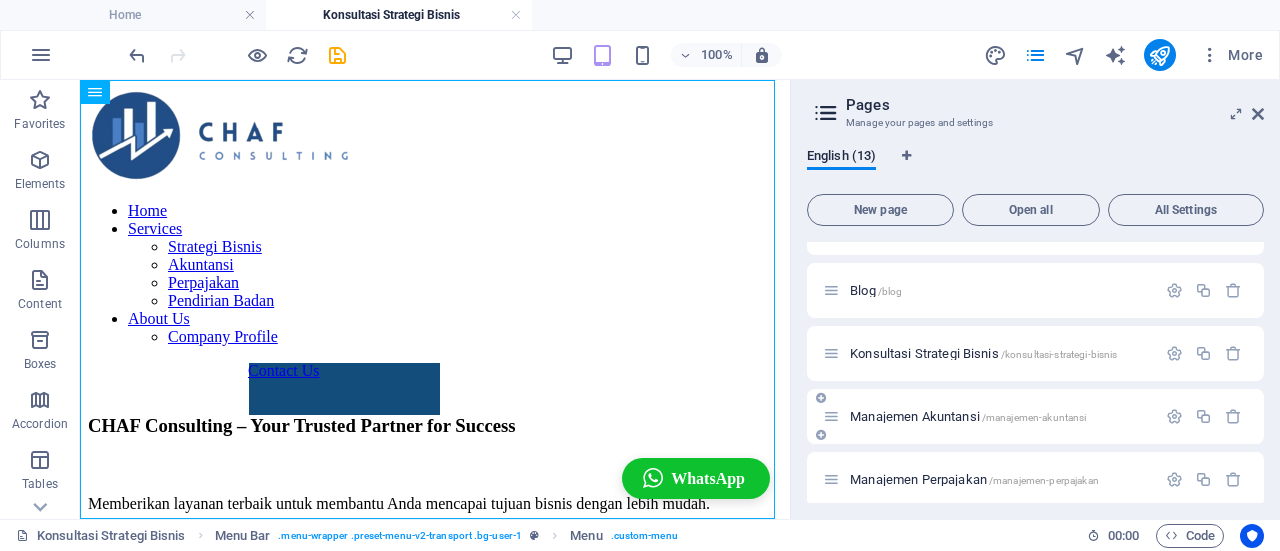 click on "Manajemen Akuntansi /manajemen-akuntansi" at bounding box center [968, 416] 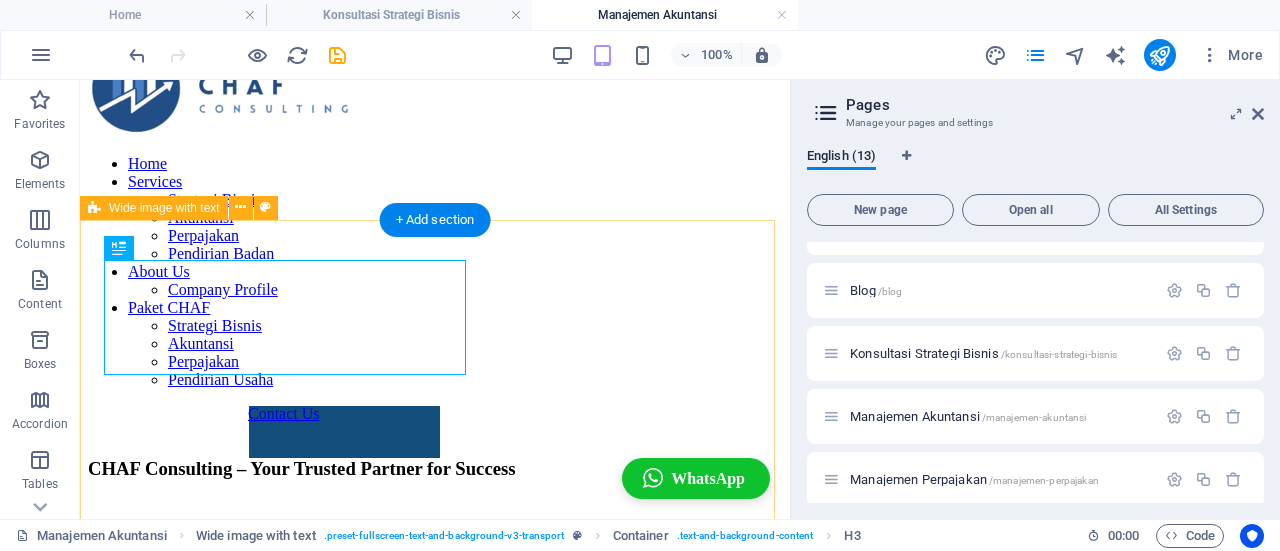 scroll, scrollTop: 55, scrollLeft: 0, axis: vertical 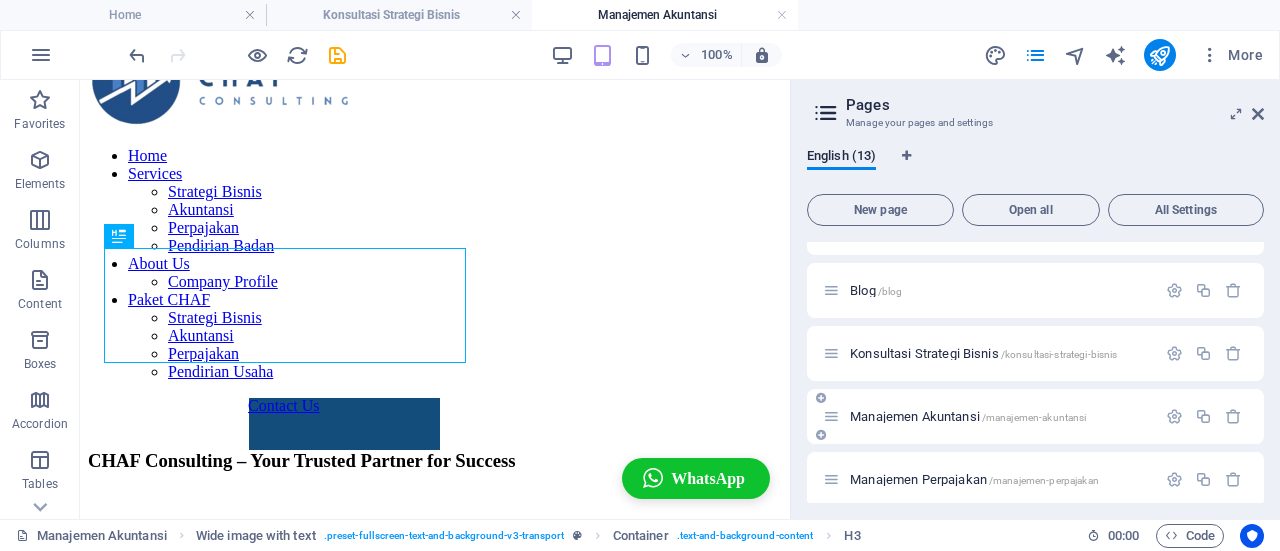 click on "Manajemen Akuntansi /manajemen-akuntansi" at bounding box center [989, 416] 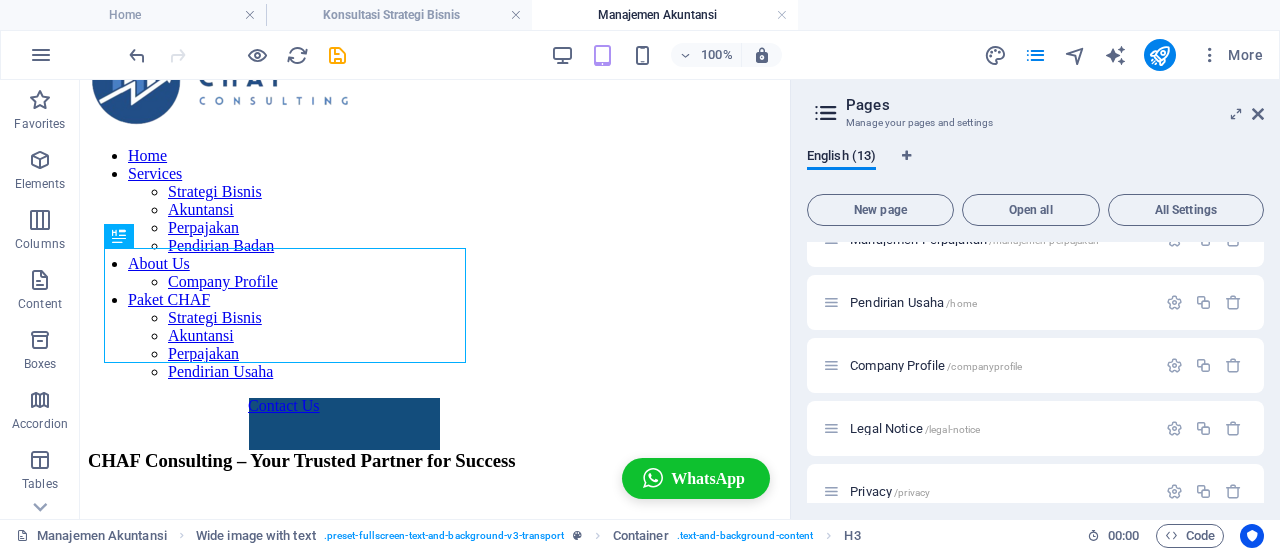 scroll, scrollTop: 352, scrollLeft: 0, axis: vertical 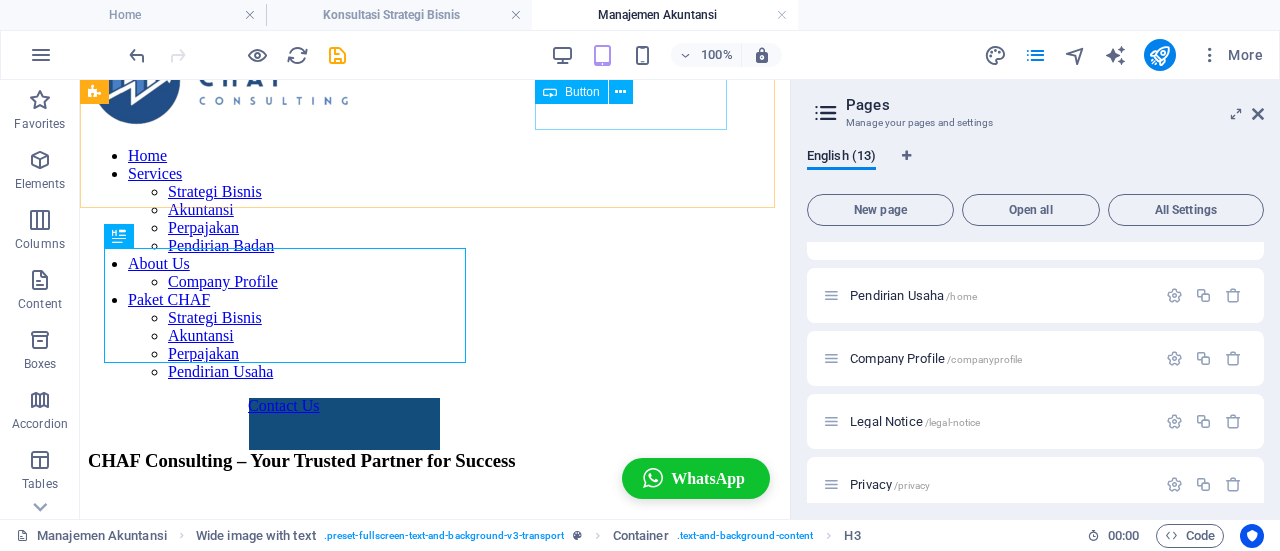click on "Button" at bounding box center (582, 92) 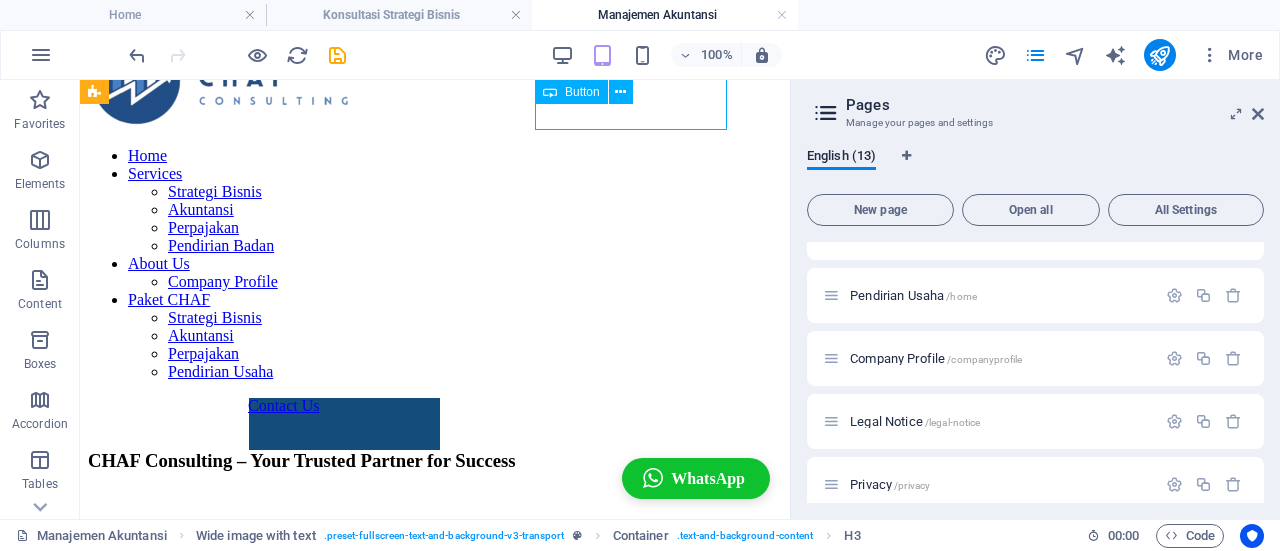 click on "Button" at bounding box center (582, 92) 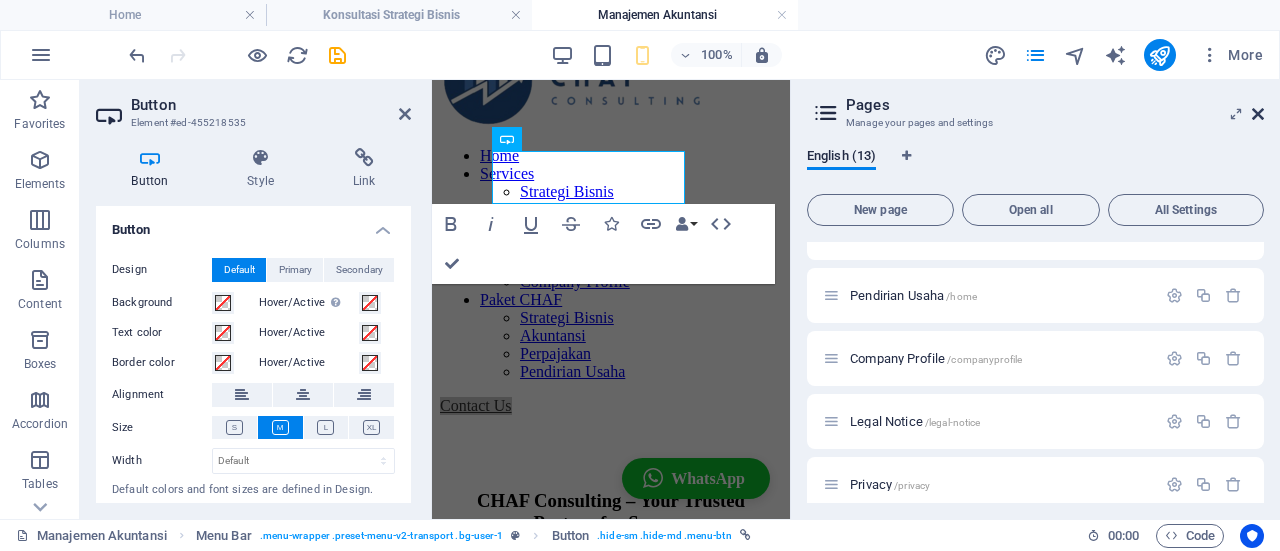 click at bounding box center [1258, 114] 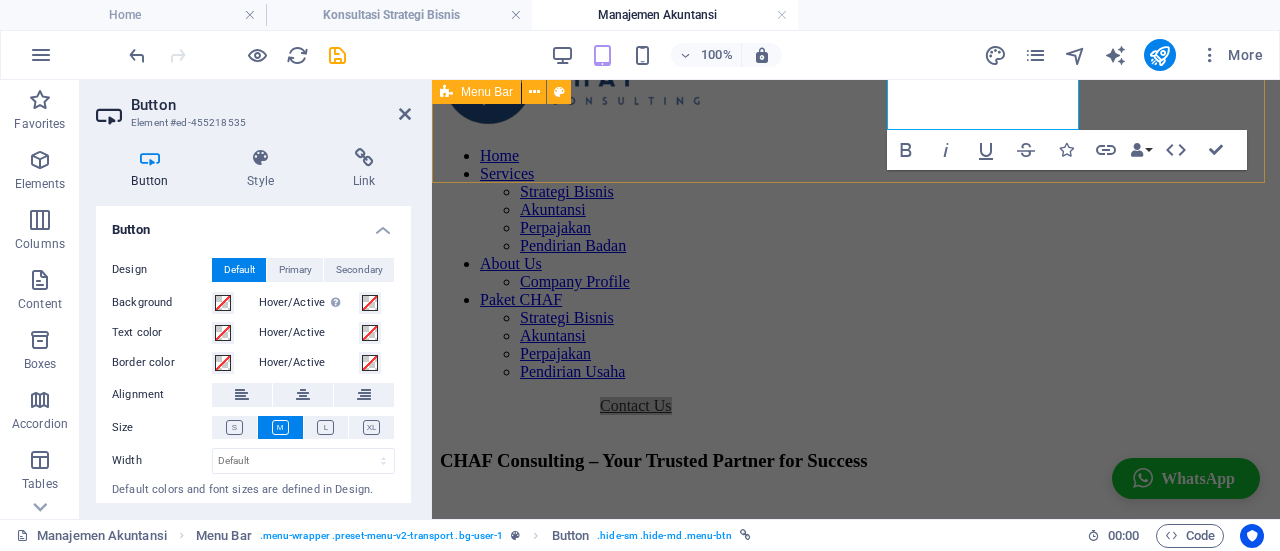 click on "Home Services Strategi Bisnis Akuntansi Perpajakan Pendirian Badan About Us Company Profile Paket CHAF Strategi Bisnis Akuntansi Perpajakan Pendirian Usaha Contact Us" at bounding box center [856, 224] 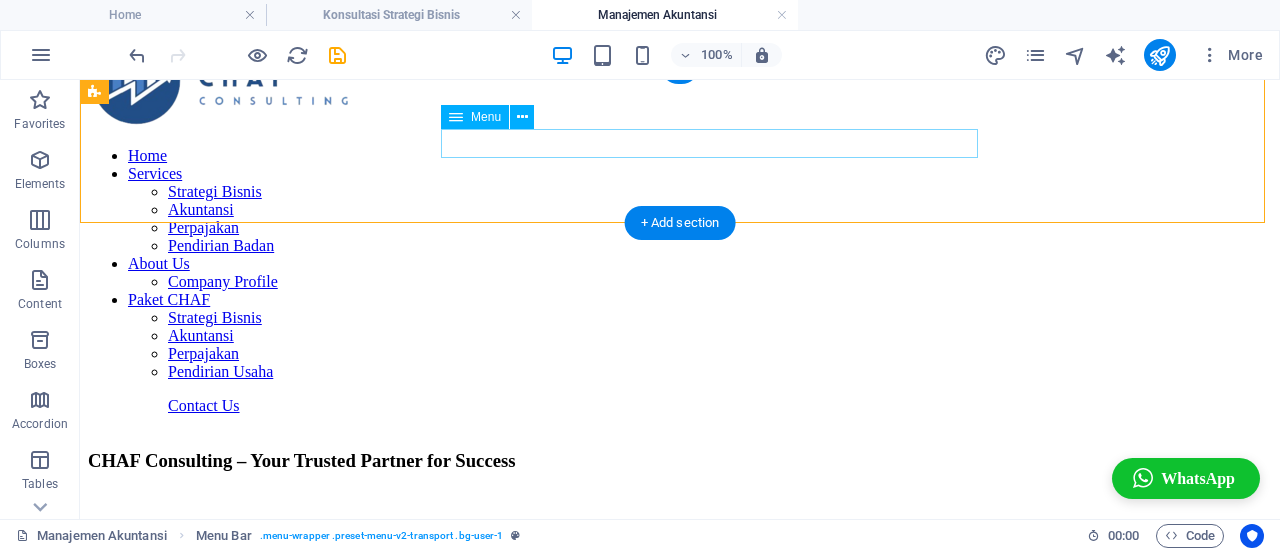 scroll, scrollTop: 0, scrollLeft: 0, axis: both 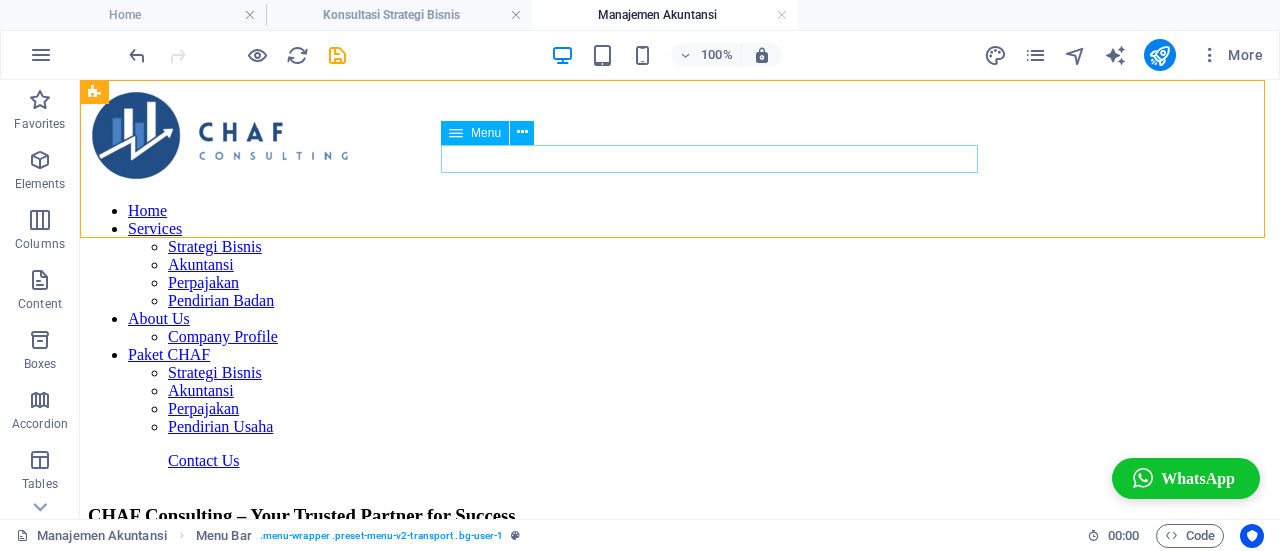 click at bounding box center [456, 133] 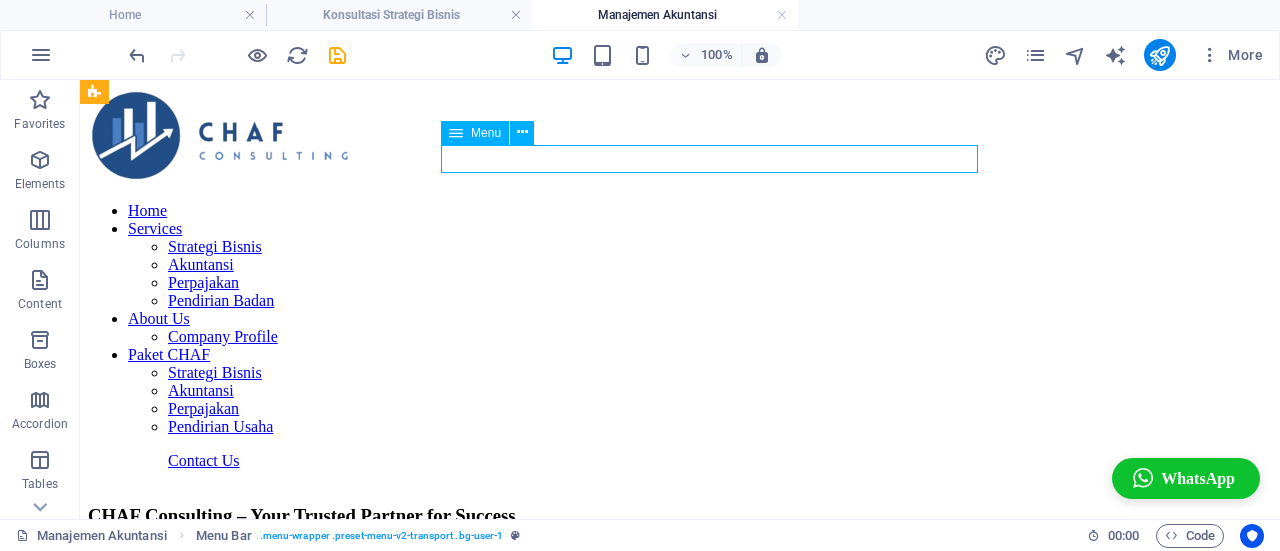click at bounding box center [456, 133] 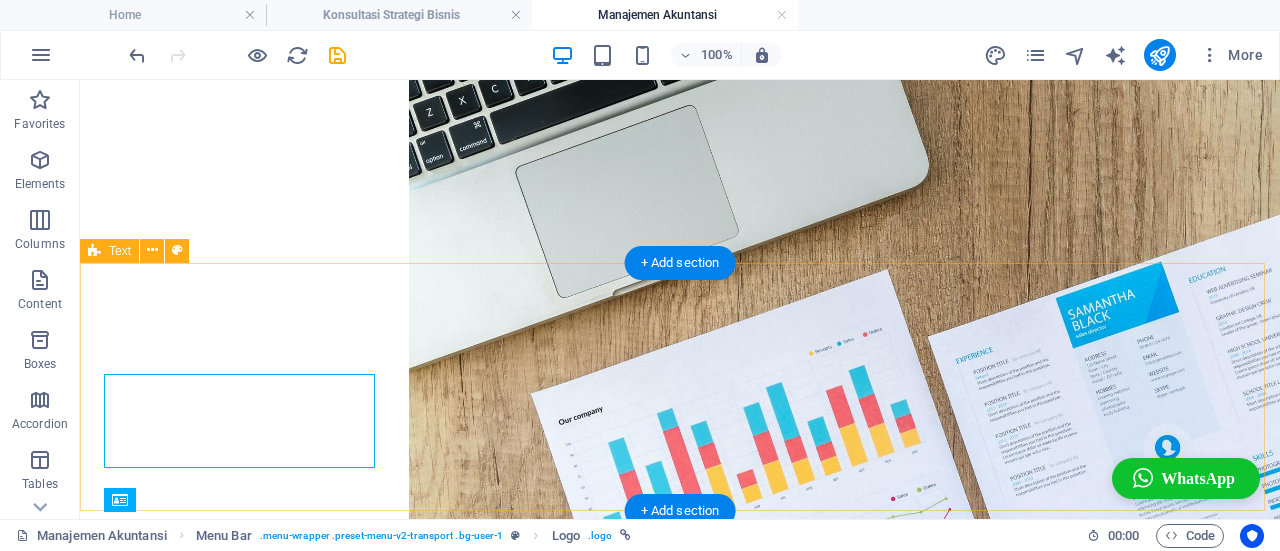 scroll, scrollTop: 0, scrollLeft: 0, axis: both 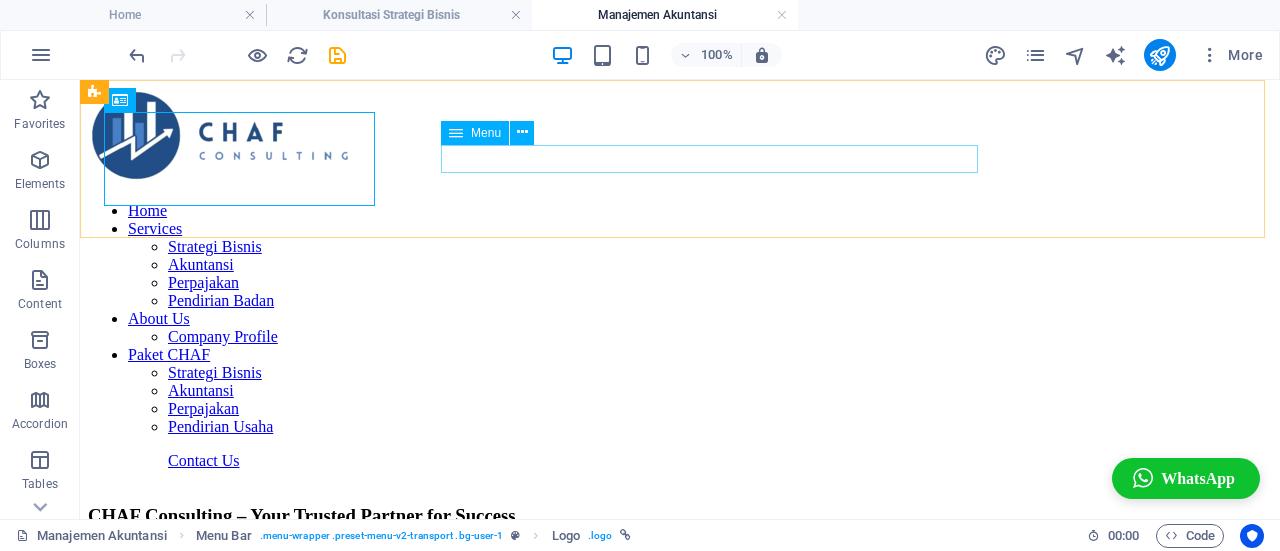 click on "Menu" at bounding box center [475, 133] 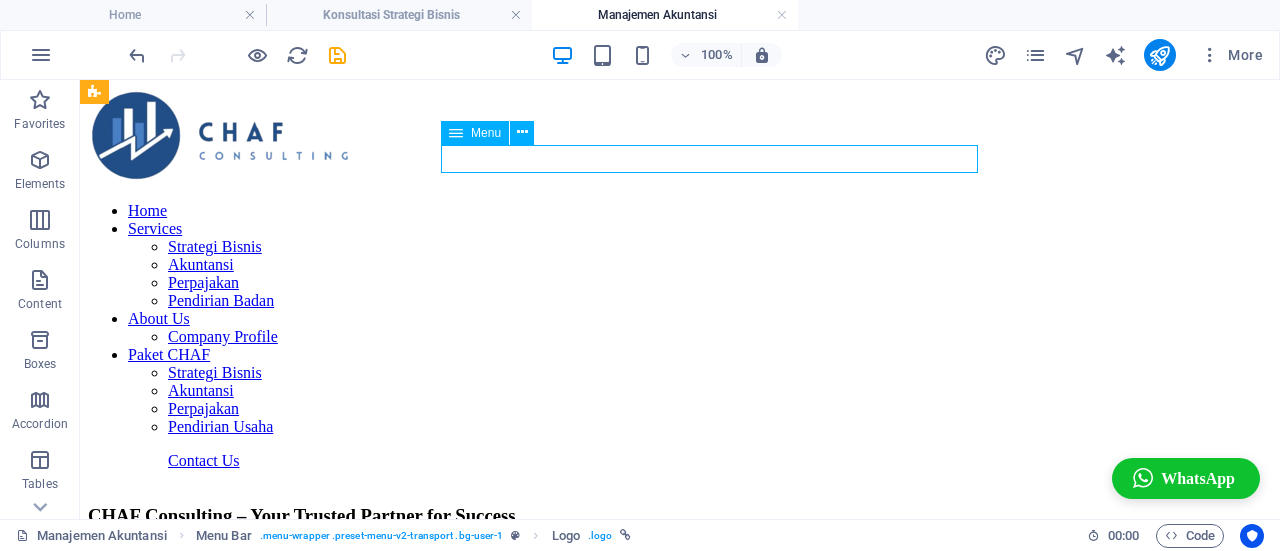 click on "Menu" at bounding box center (475, 133) 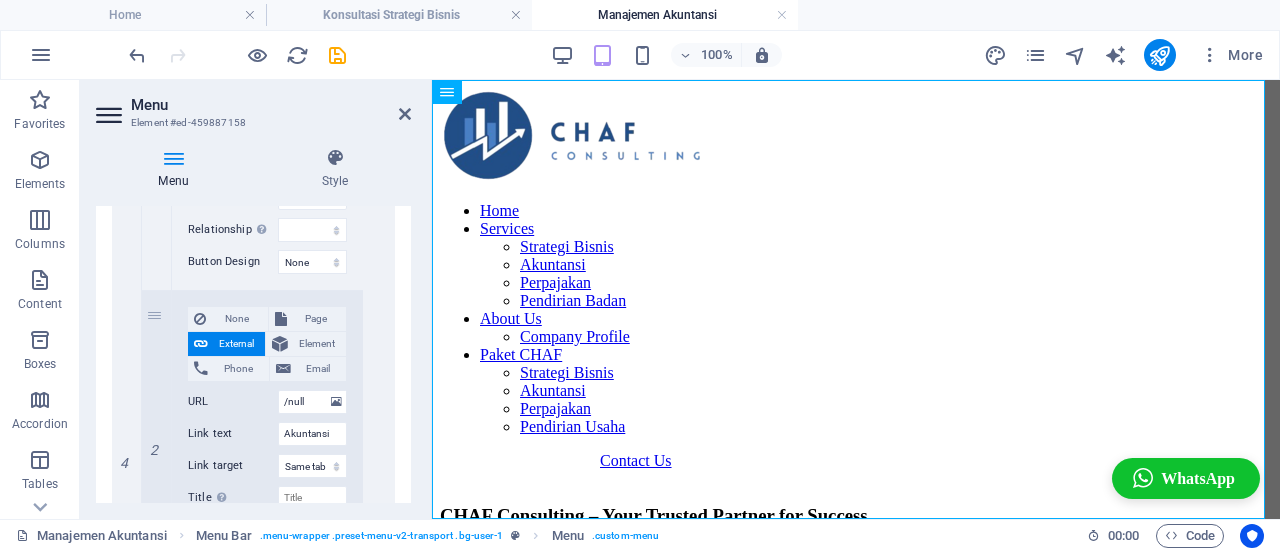 scroll, scrollTop: 3047, scrollLeft: 0, axis: vertical 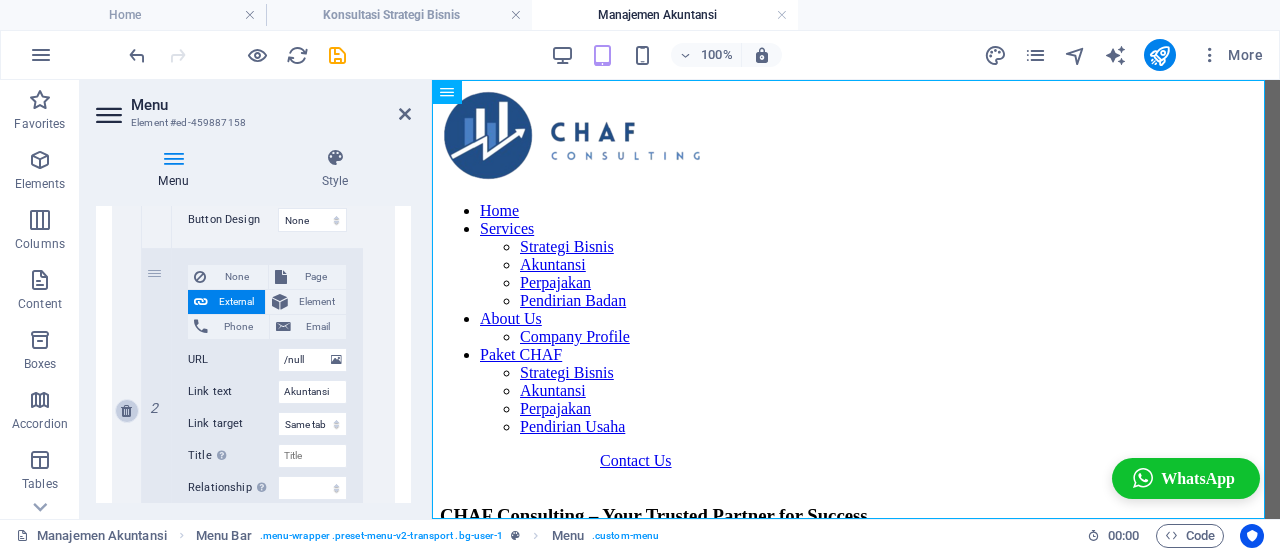 click at bounding box center (126, 411) 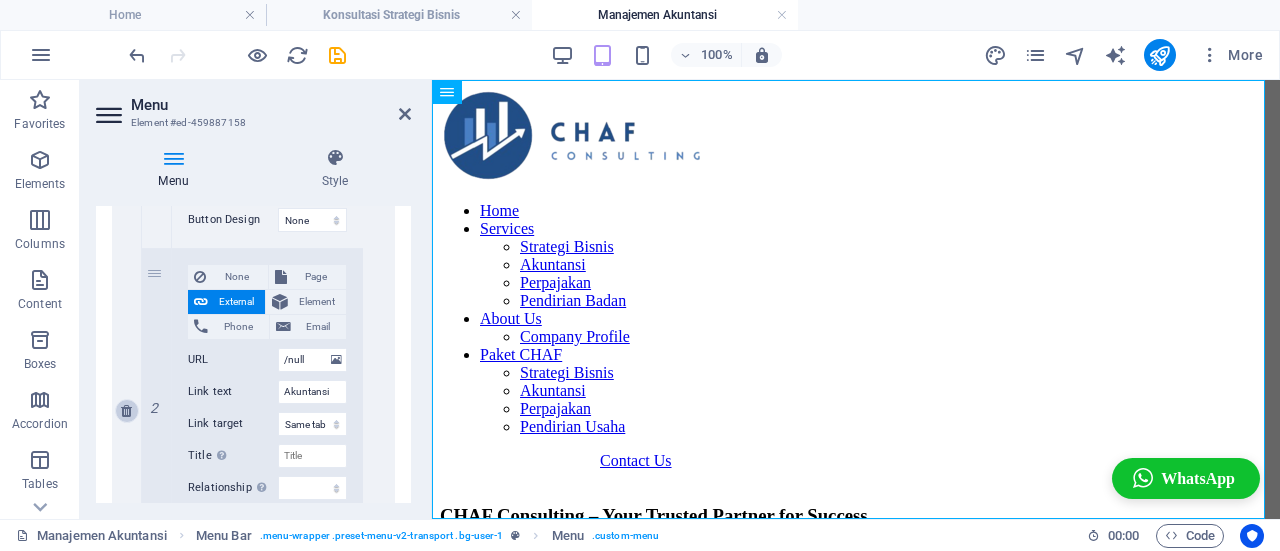 select 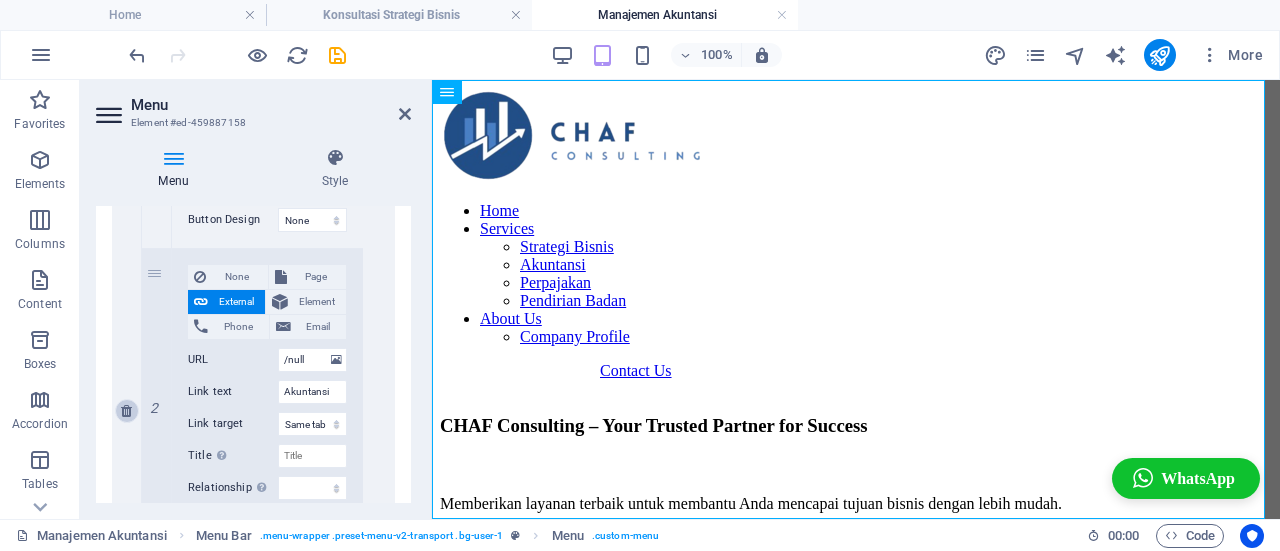 scroll, scrollTop: 2270, scrollLeft: 0, axis: vertical 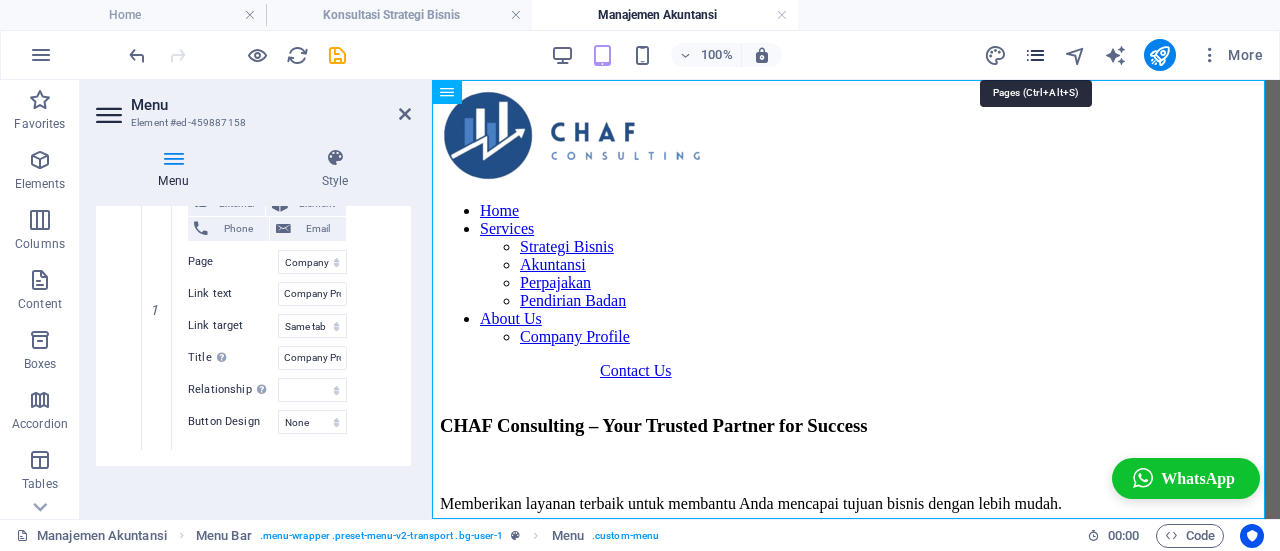 click at bounding box center [1035, 55] 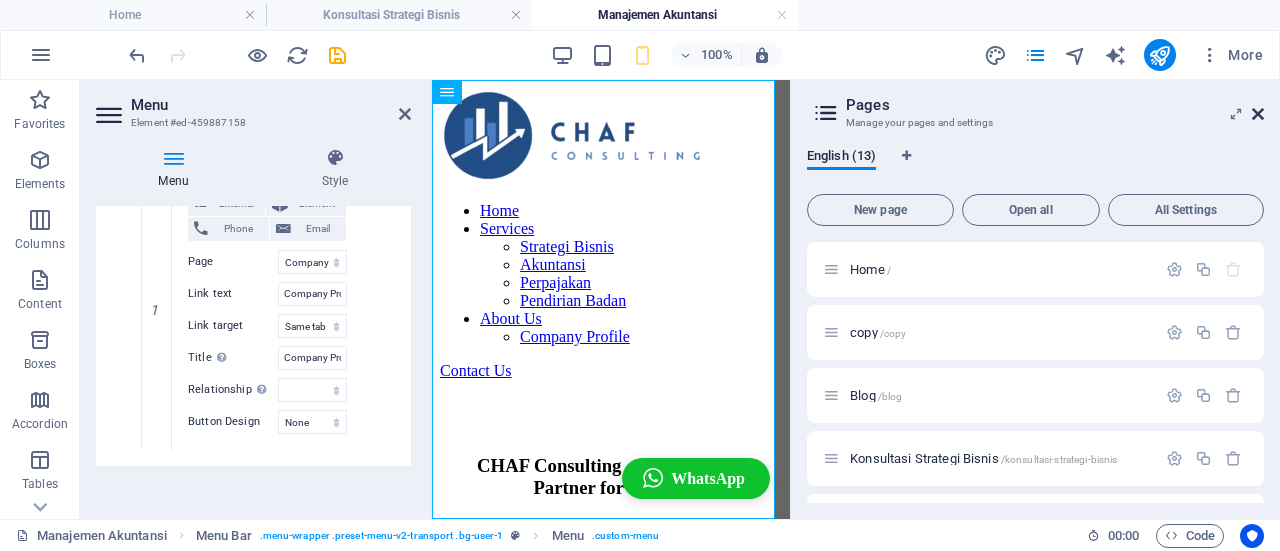 click at bounding box center [1258, 114] 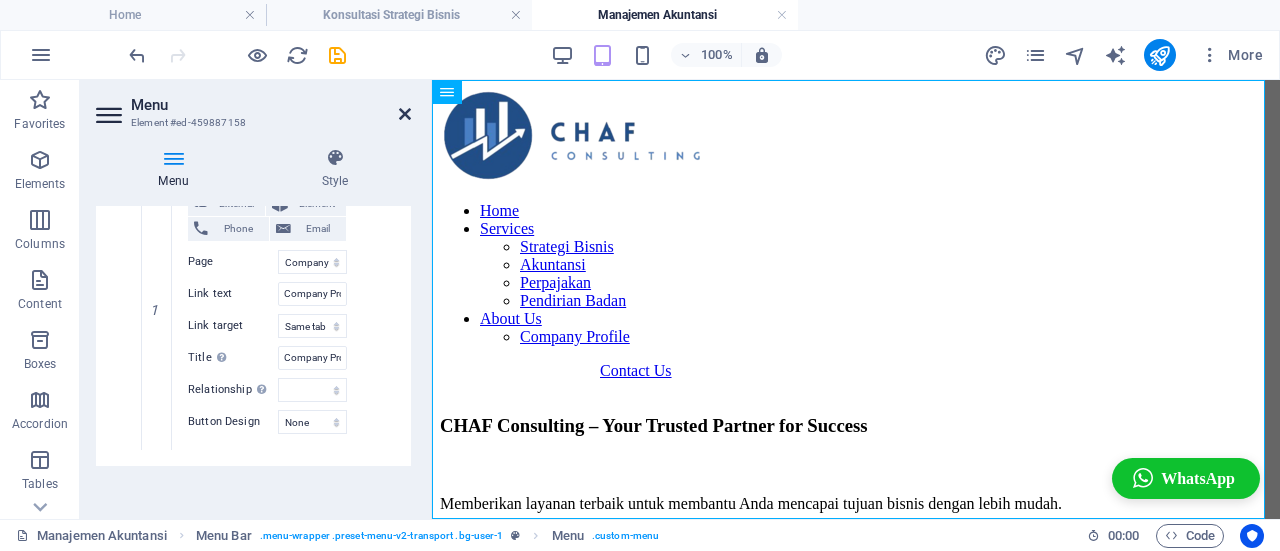 click at bounding box center (405, 114) 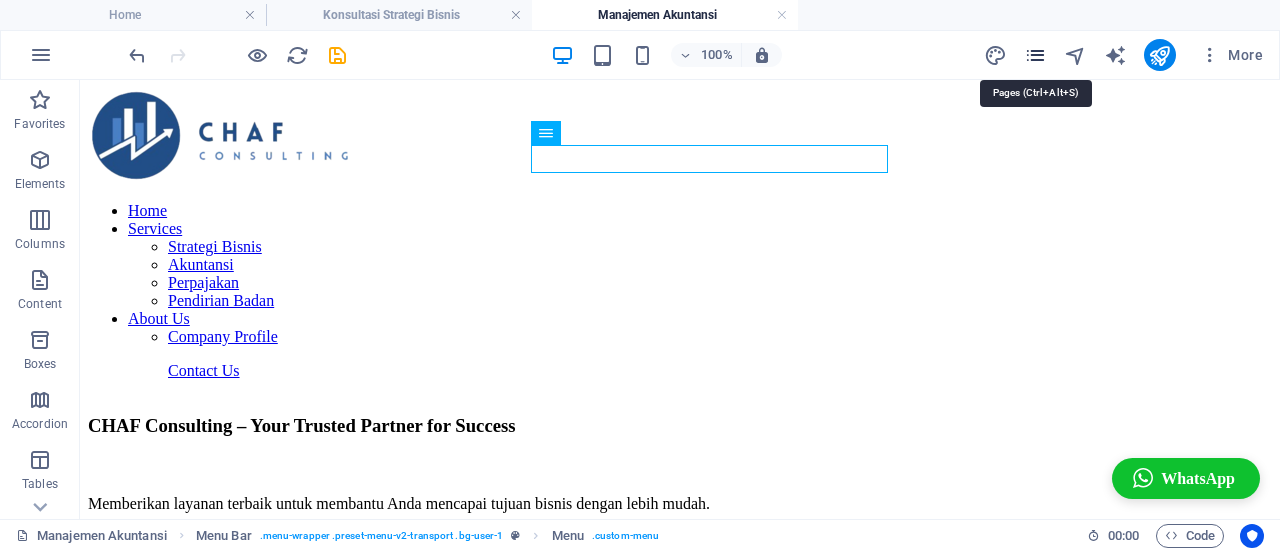 click at bounding box center (1035, 55) 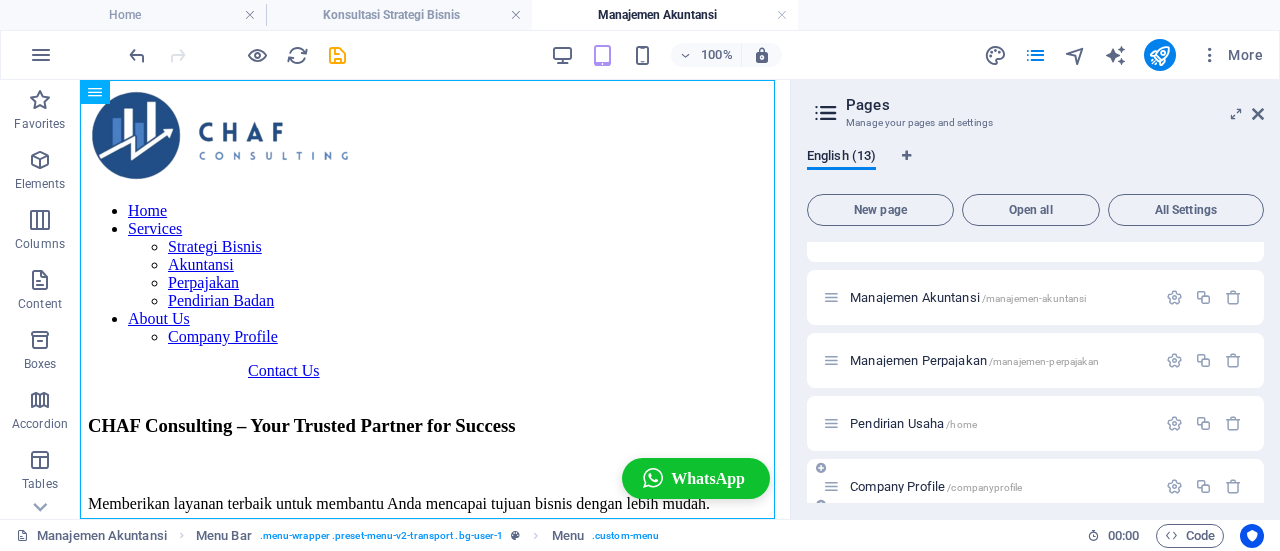scroll, scrollTop: 215, scrollLeft: 0, axis: vertical 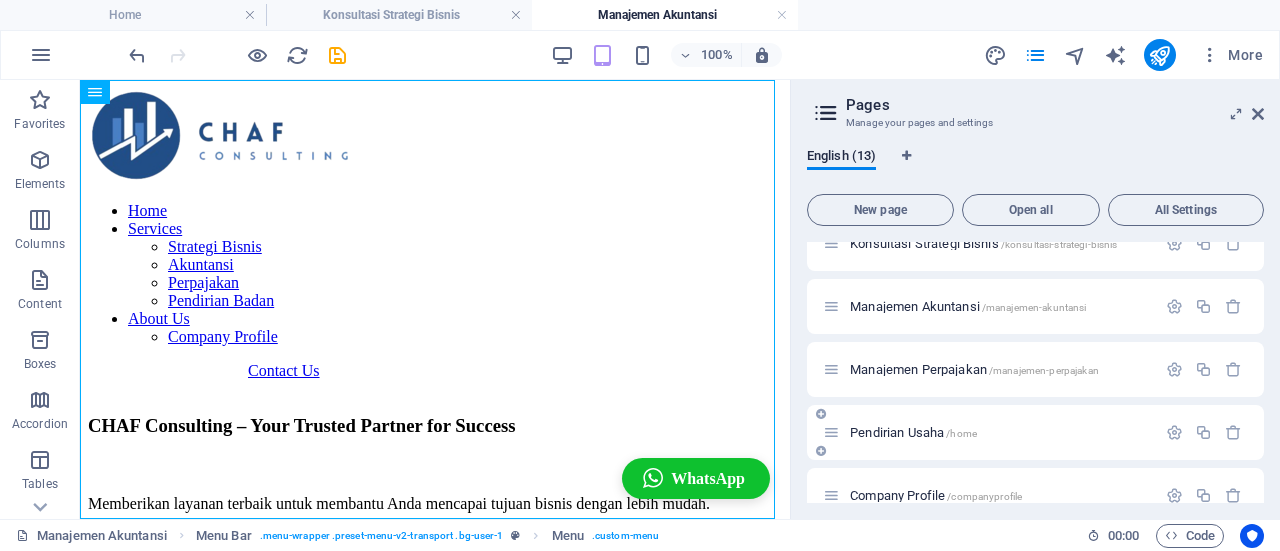 click on "Pendirian Usaha /home" at bounding box center (913, 432) 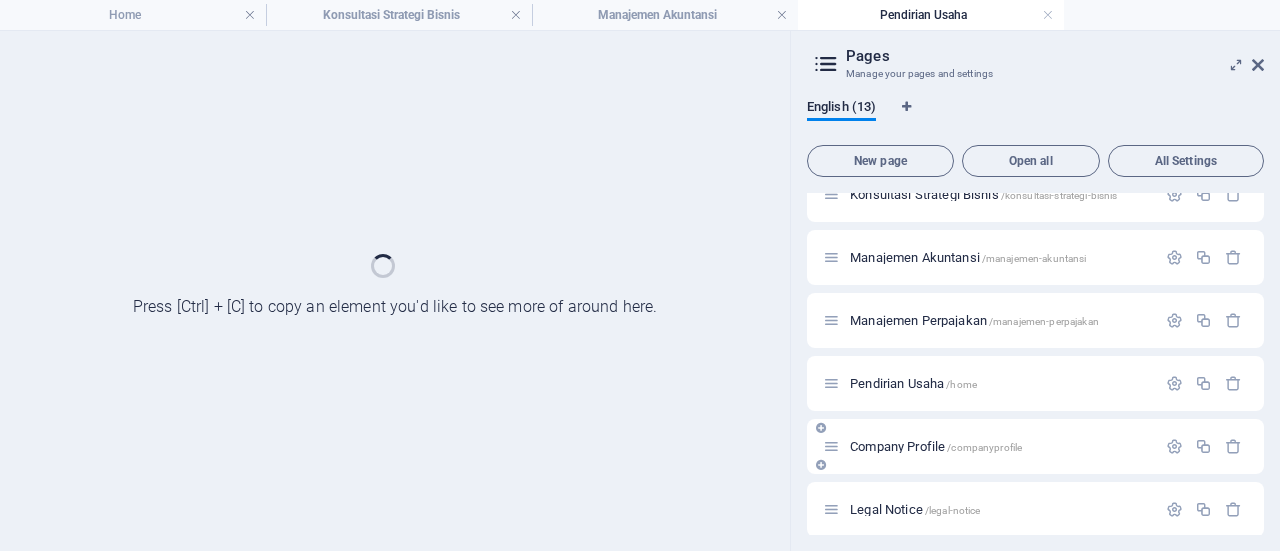 click on "Company Profile /companyprofile" at bounding box center [1035, 446] 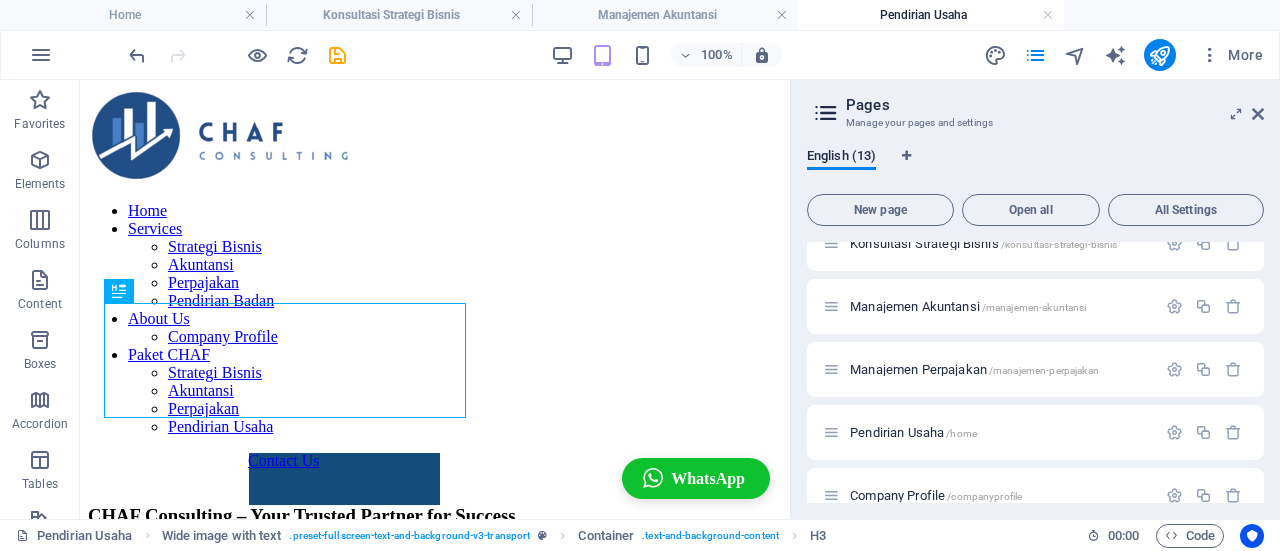 scroll, scrollTop: 0, scrollLeft: 0, axis: both 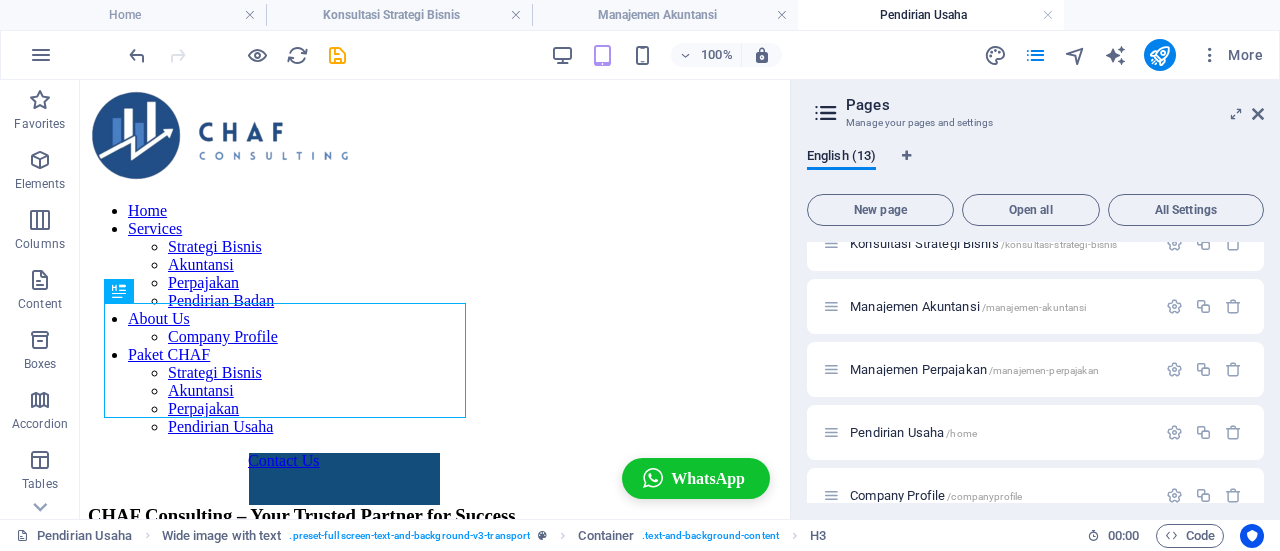 click on "Pages Manage your pages and settings English (13) New page Open all All Settings Home / copy /copy Blog /blog Konsultasi Strategi Bisnis /konsultasi-strategi-bisnis Manajemen Akuntansi /manajemen-akuntansi Manajemen Perpajakan /manajemen-perpajakan Pendirian Usaha /home Company Profile /companyprofile Legal Notice /legal-notice Privacy /privacy Subpage /subpage Services /services Blog: Single Page Layout /blog-item" at bounding box center (1035, 299) 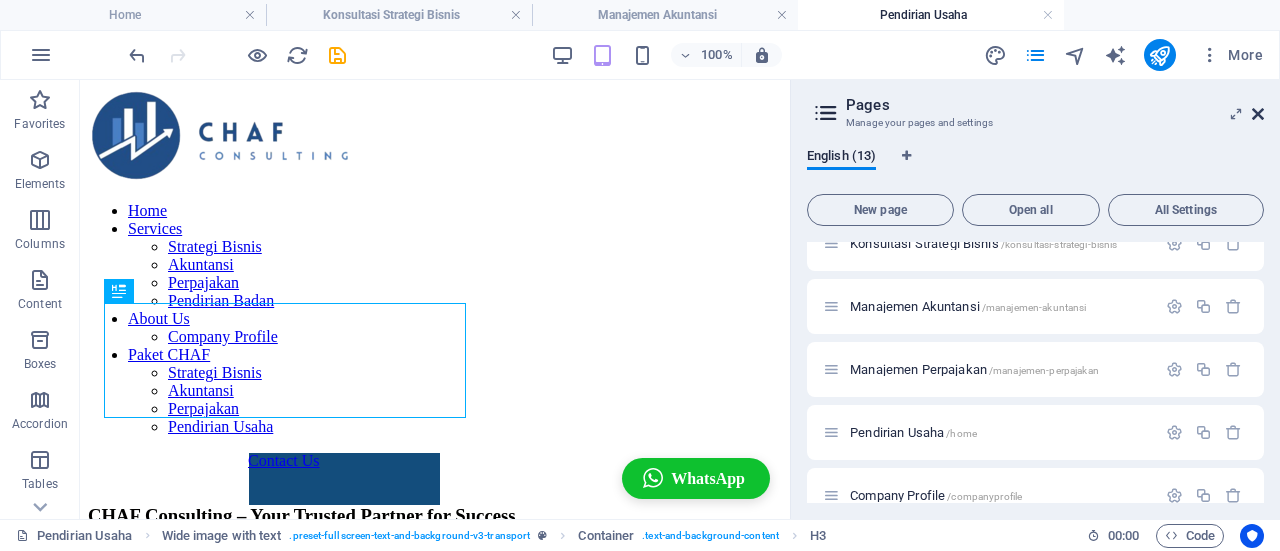click at bounding box center (1258, 114) 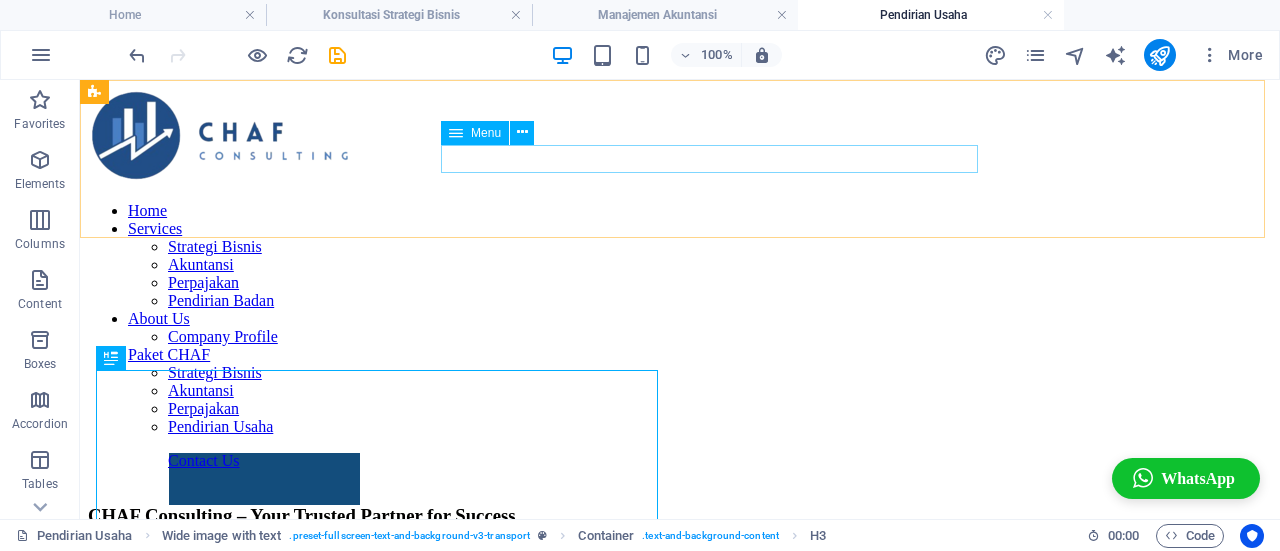 click at bounding box center (456, 133) 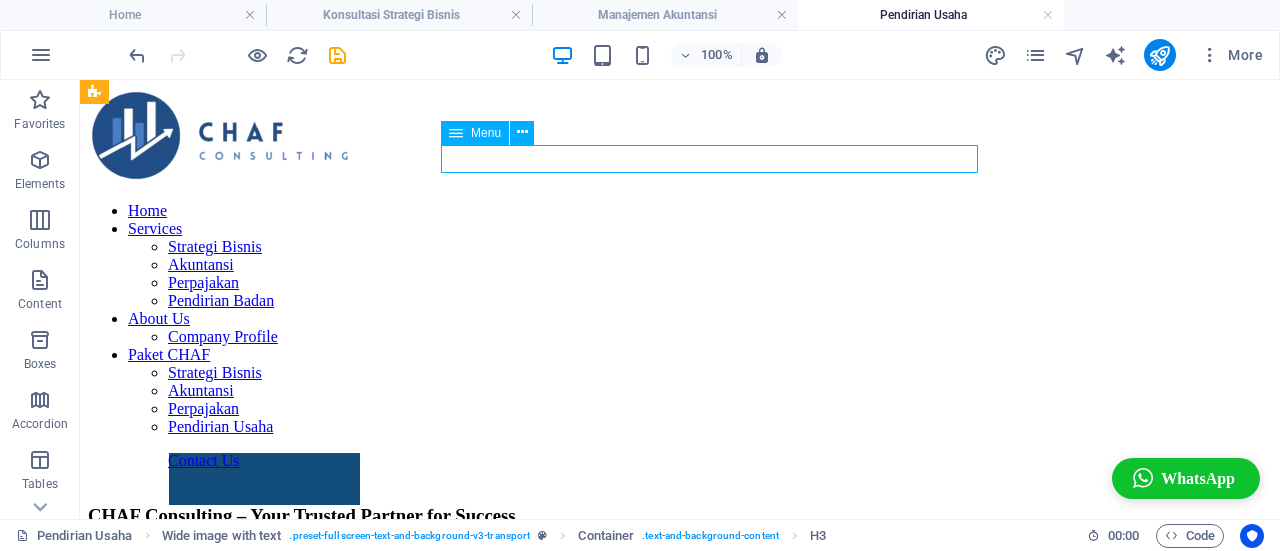 click at bounding box center (456, 133) 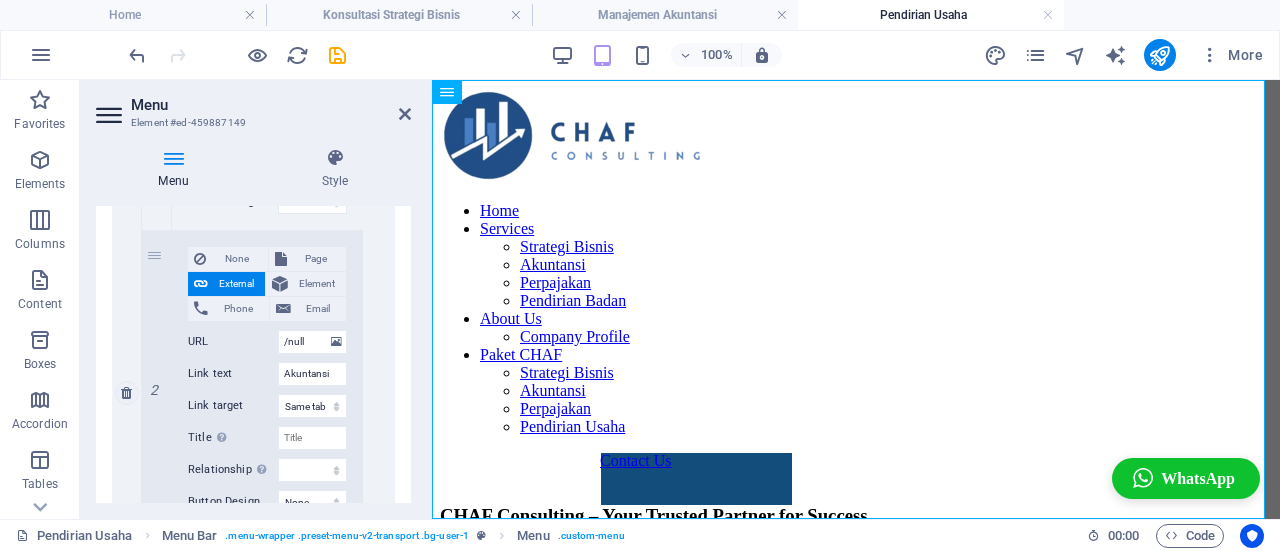 scroll, scrollTop: 3069, scrollLeft: 0, axis: vertical 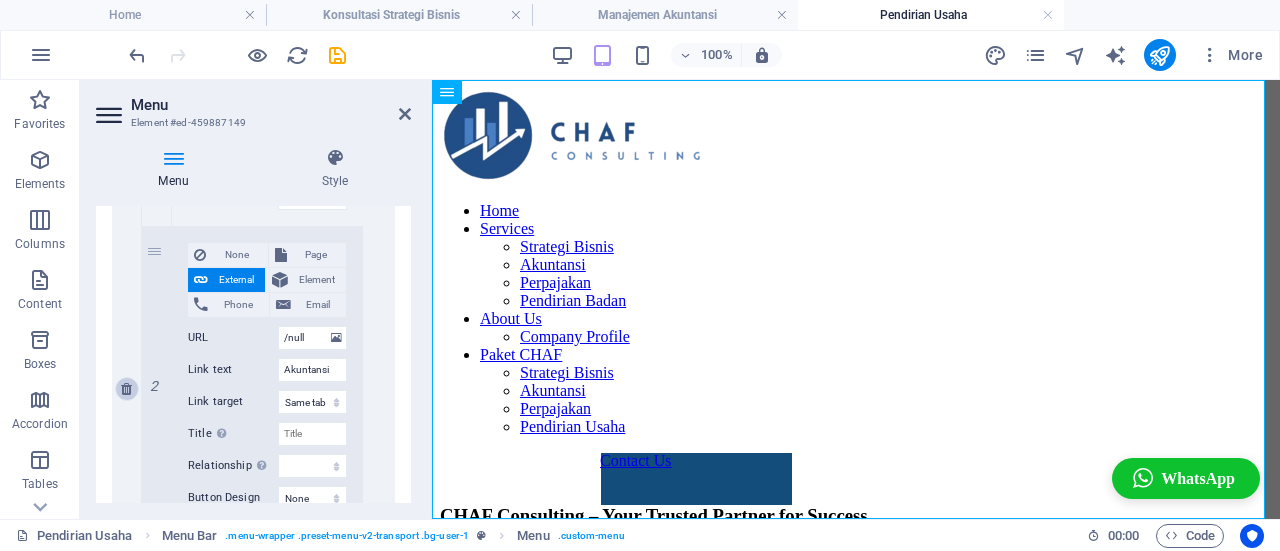 click at bounding box center (126, 389) 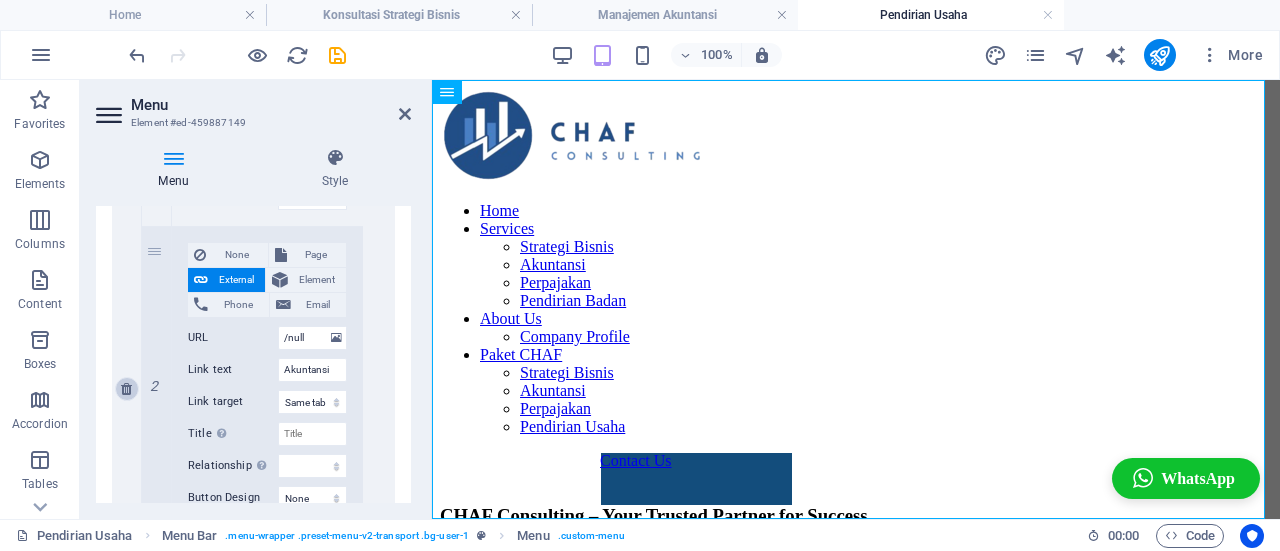 select 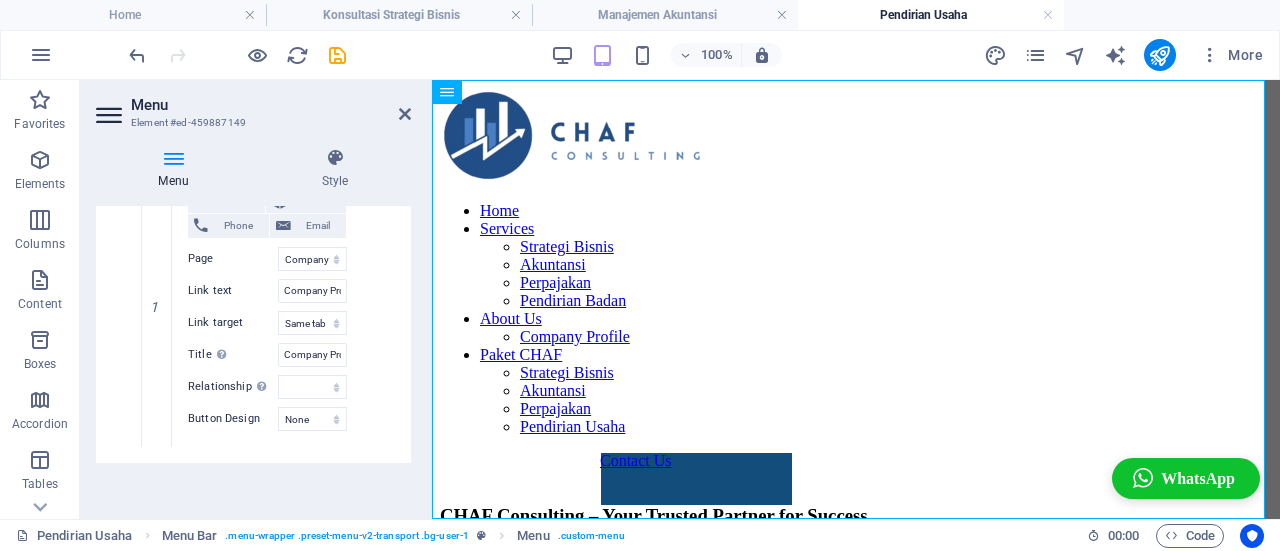 scroll, scrollTop: 2270, scrollLeft: 0, axis: vertical 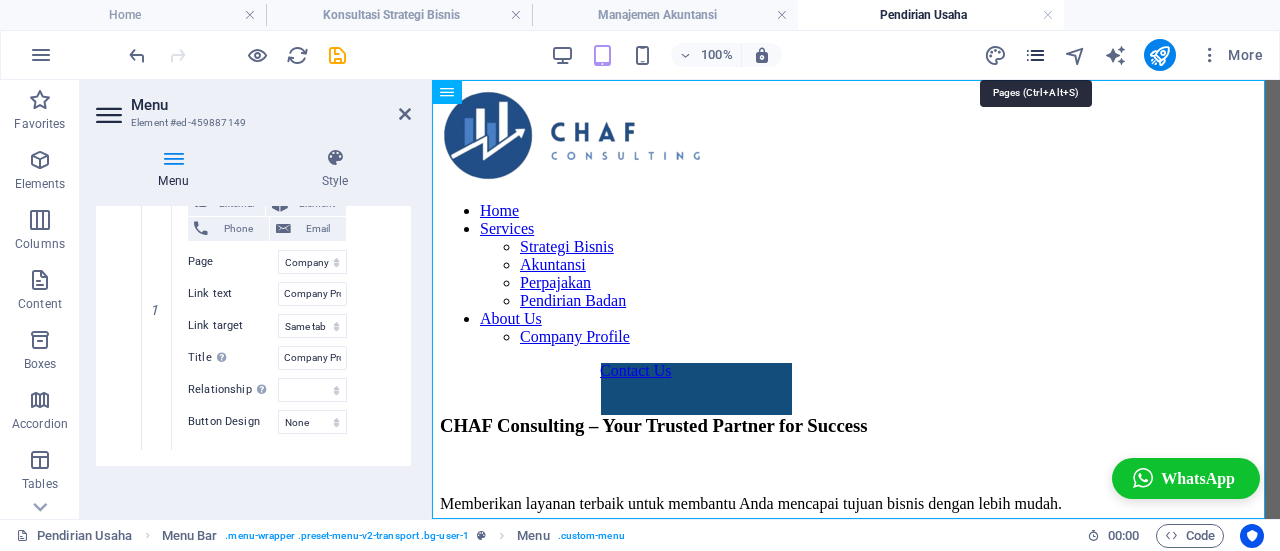 click at bounding box center (1035, 55) 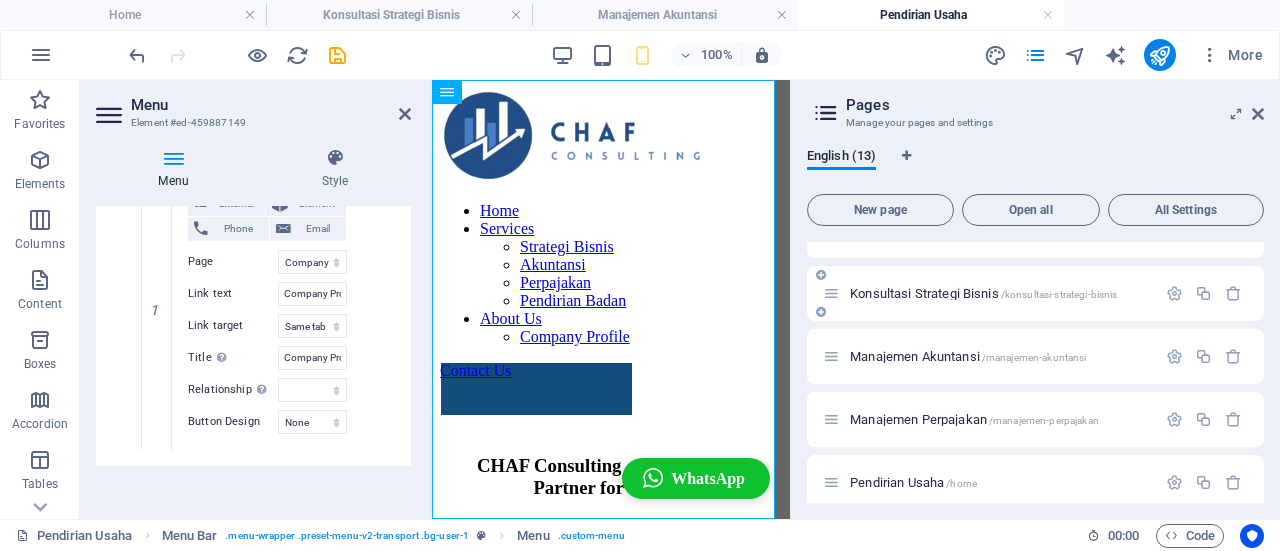 scroll, scrollTop: 183, scrollLeft: 0, axis: vertical 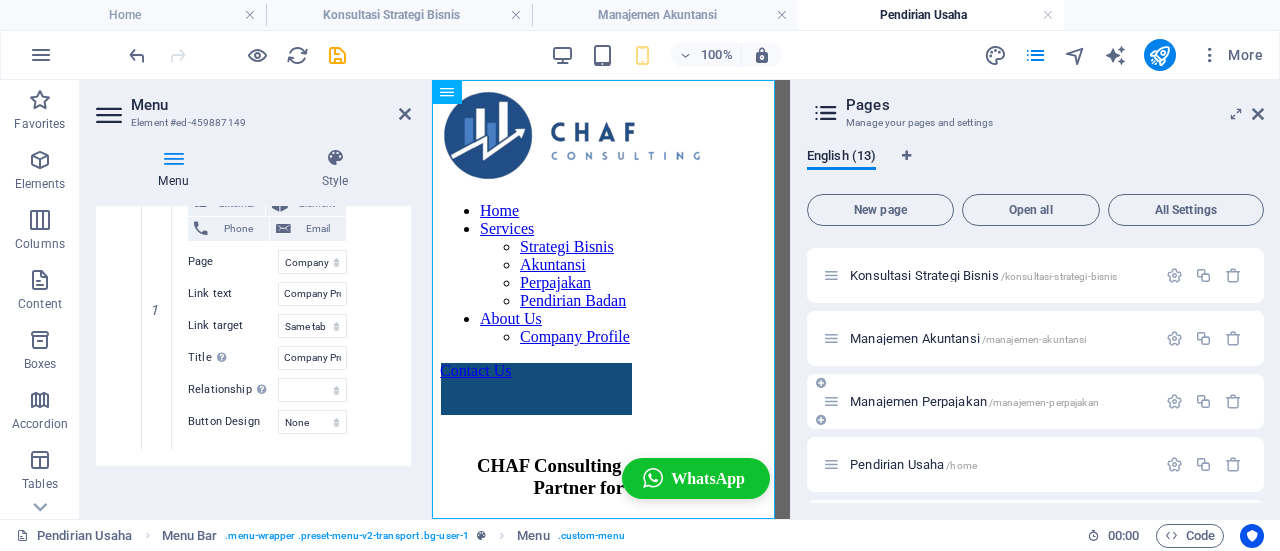 click at bounding box center (831, 401) 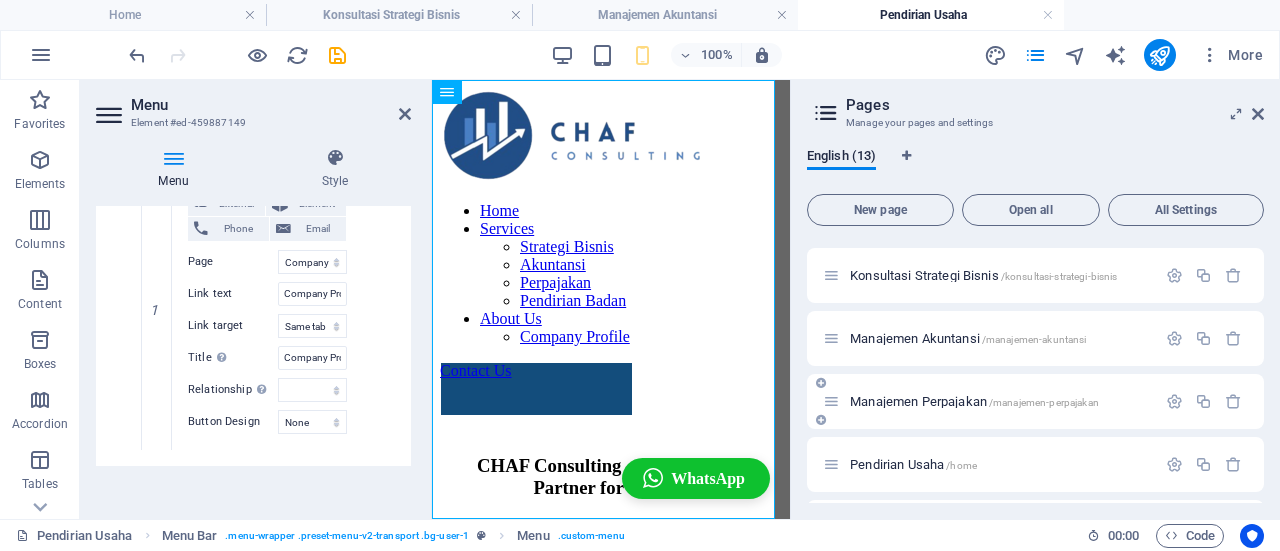 click on "Manajemen Perpajakan /manajemen-perpajakan" at bounding box center (974, 401) 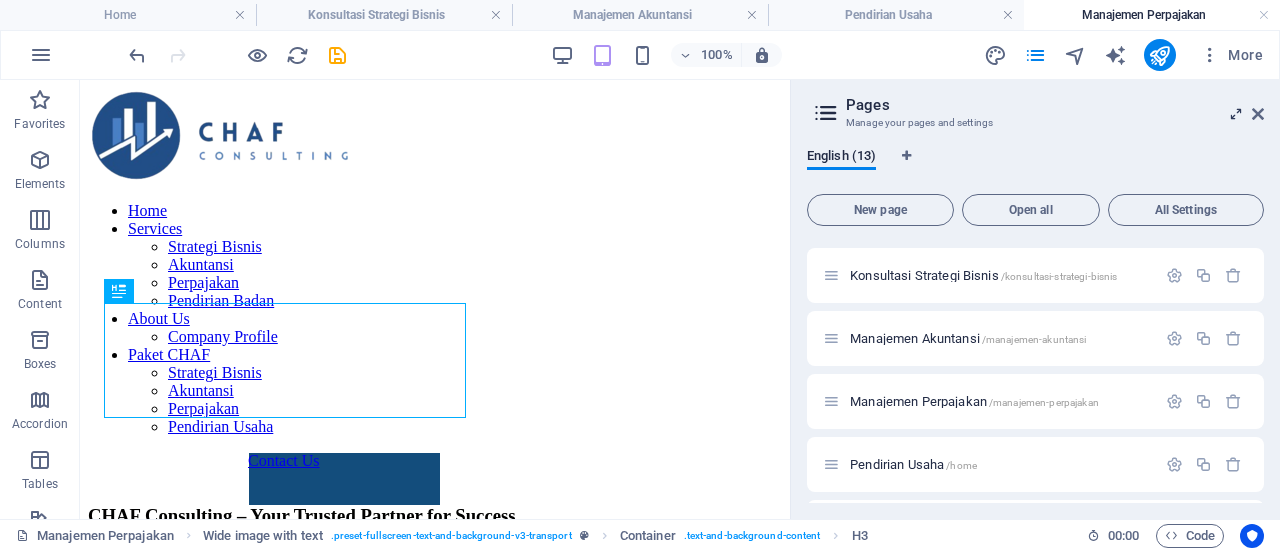 scroll, scrollTop: 0, scrollLeft: 0, axis: both 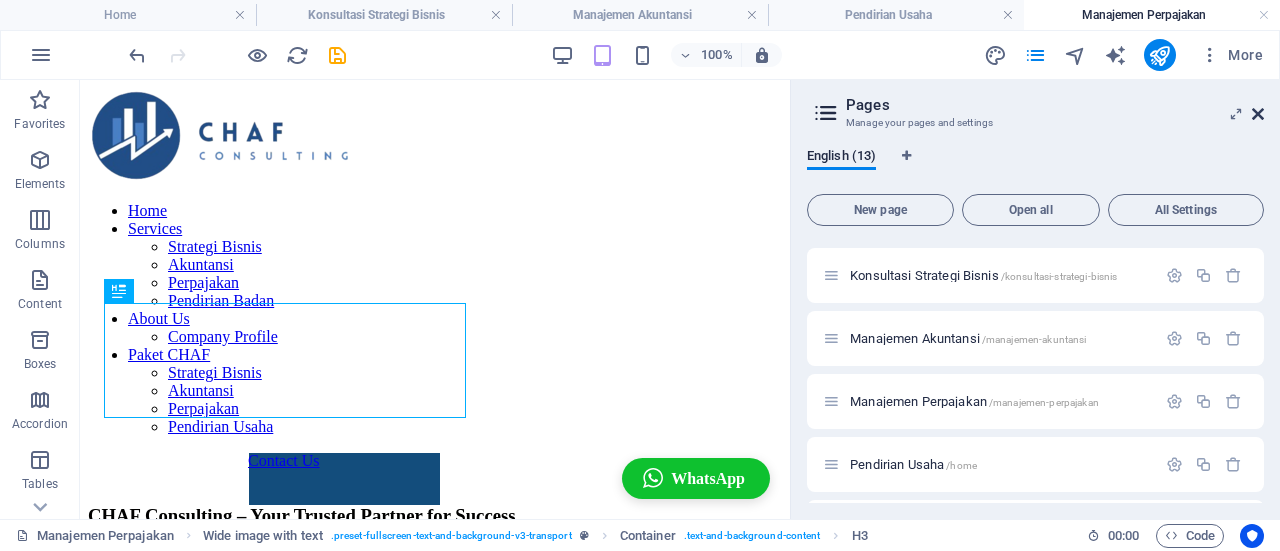 drag, startPoint x: 1259, startPoint y: 115, endPoint x: 646, endPoint y: 101, distance: 613.15985 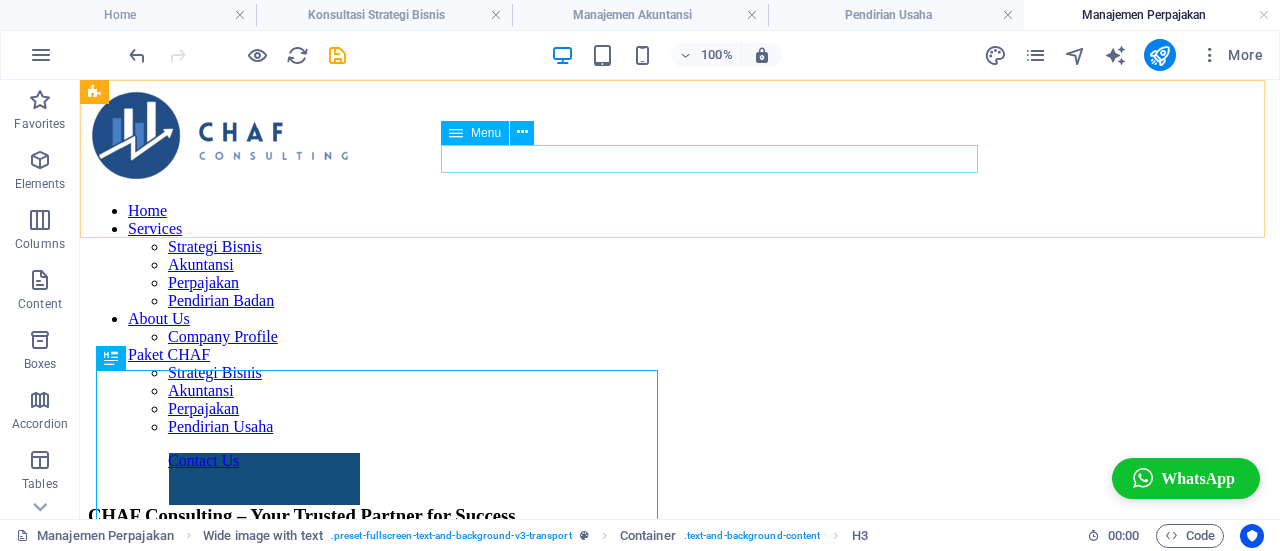click at bounding box center (456, 133) 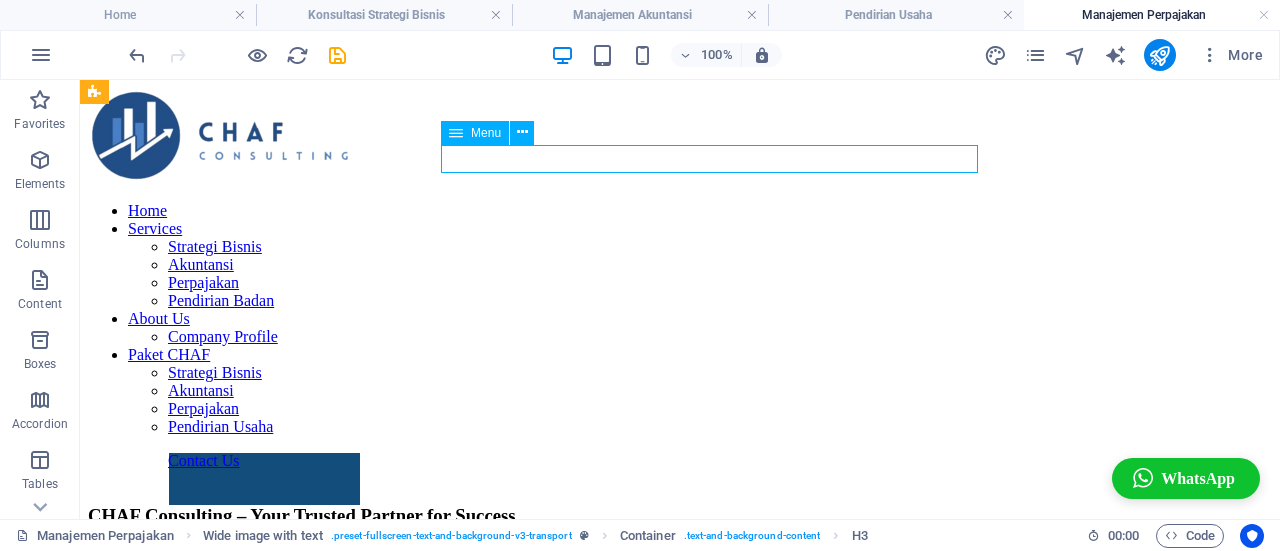 click at bounding box center (456, 133) 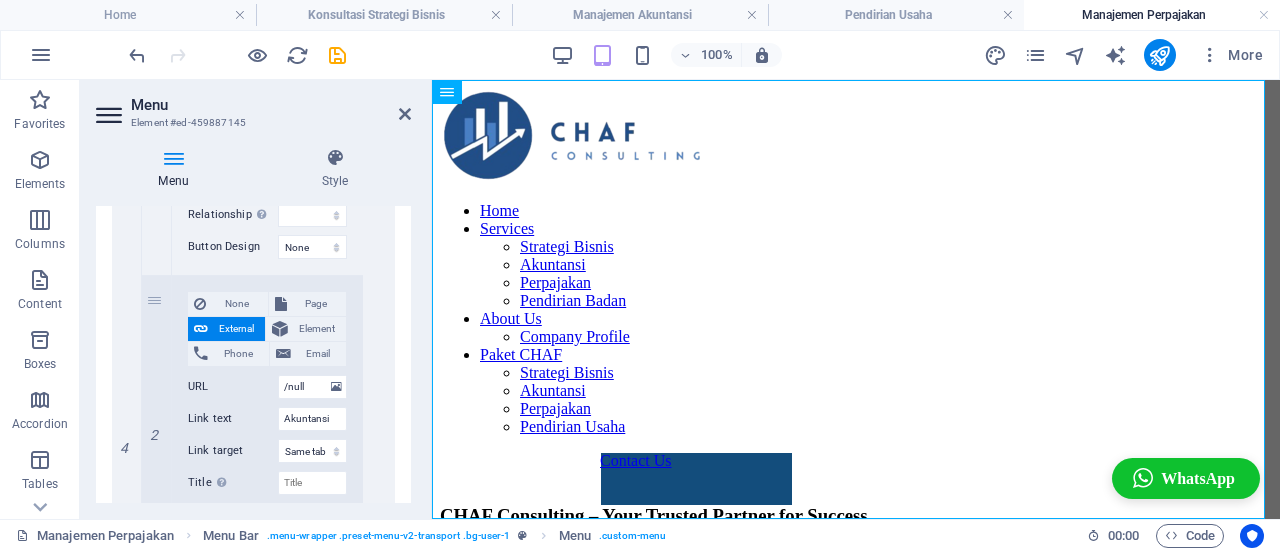 scroll, scrollTop: 3028, scrollLeft: 0, axis: vertical 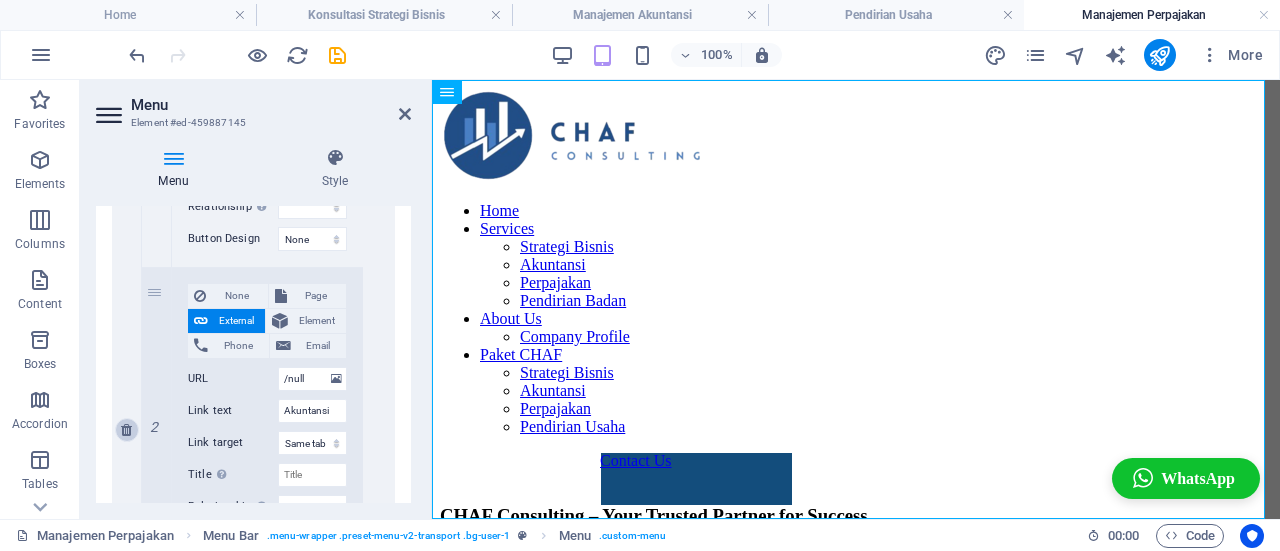 click at bounding box center [127, 430] 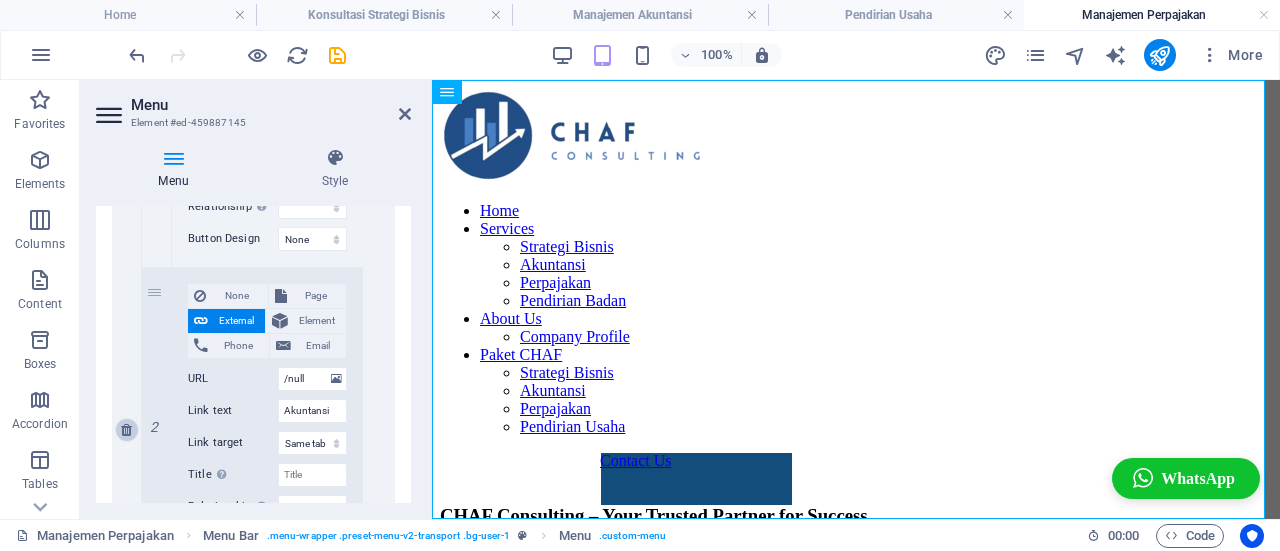 select 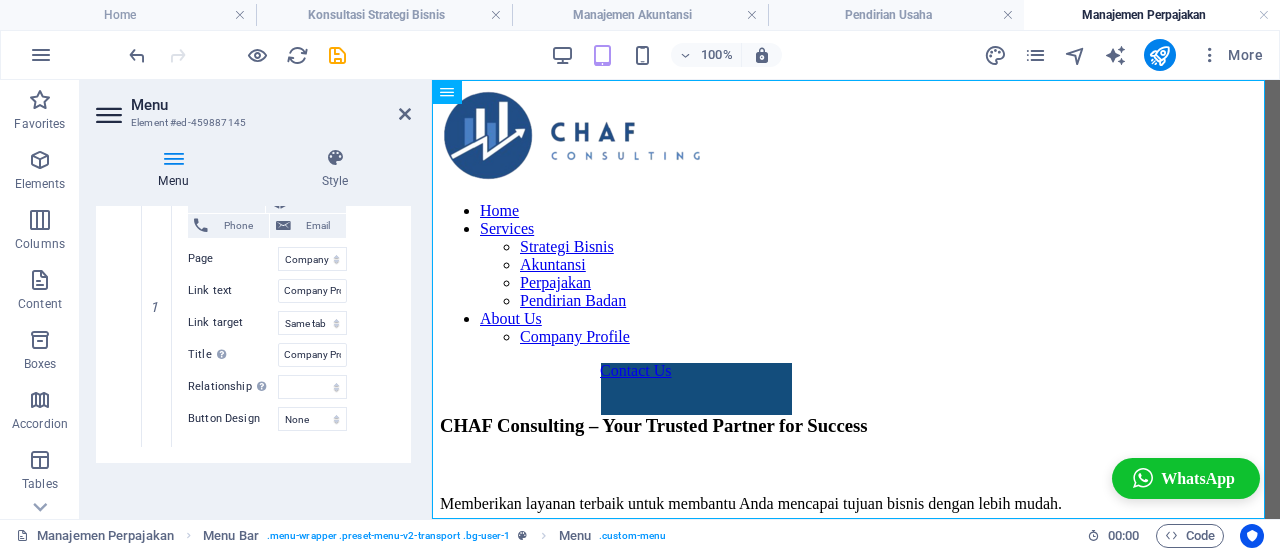 scroll, scrollTop: 2270, scrollLeft: 0, axis: vertical 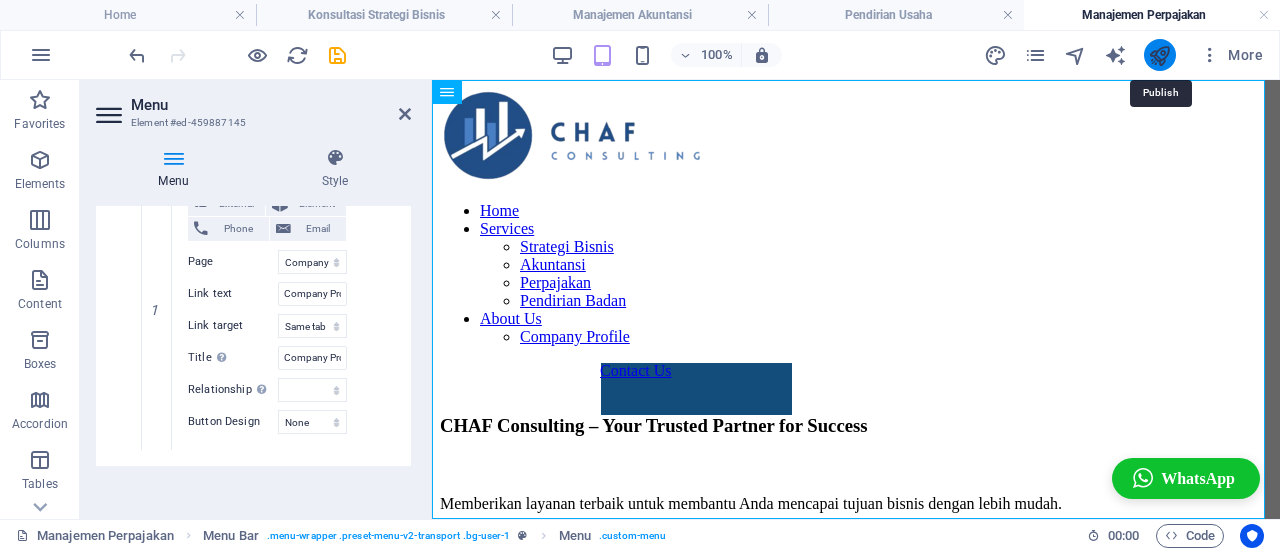 click at bounding box center (1159, 55) 